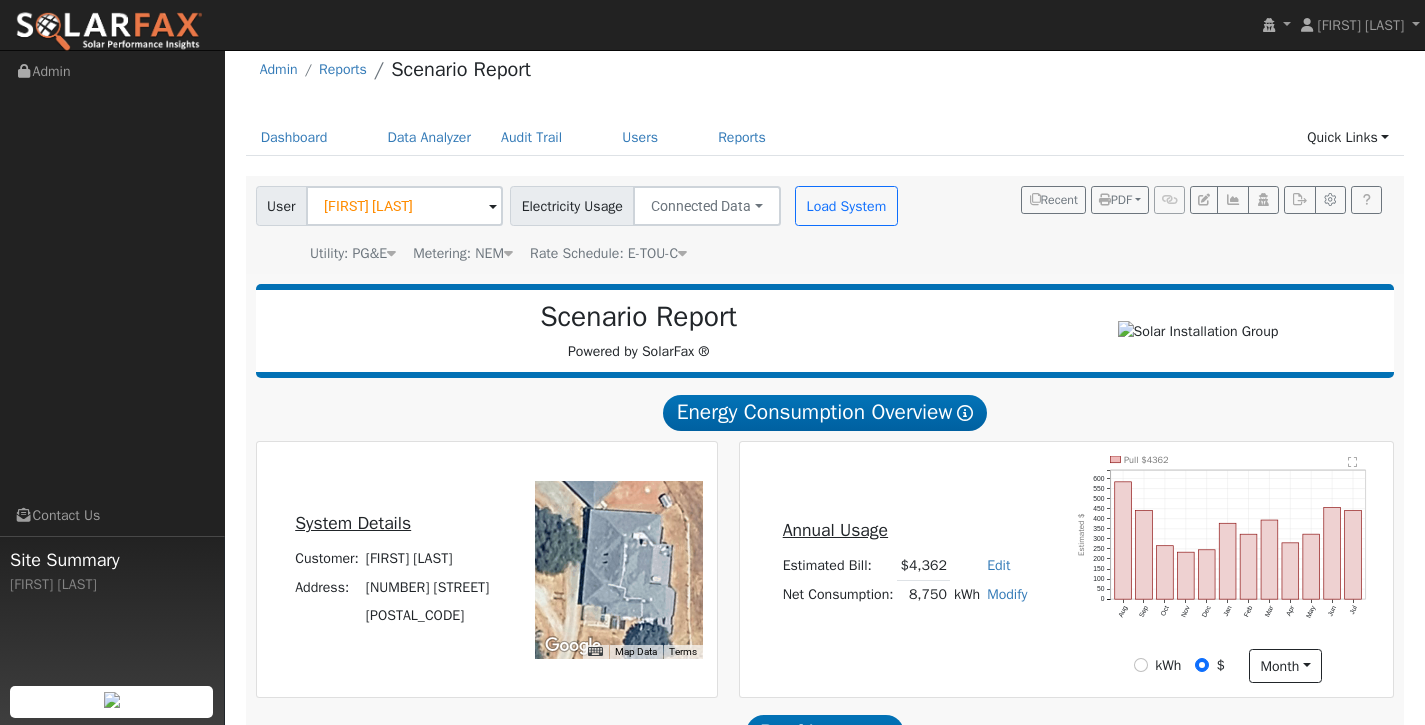 scroll, scrollTop: 0, scrollLeft: 0, axis: both 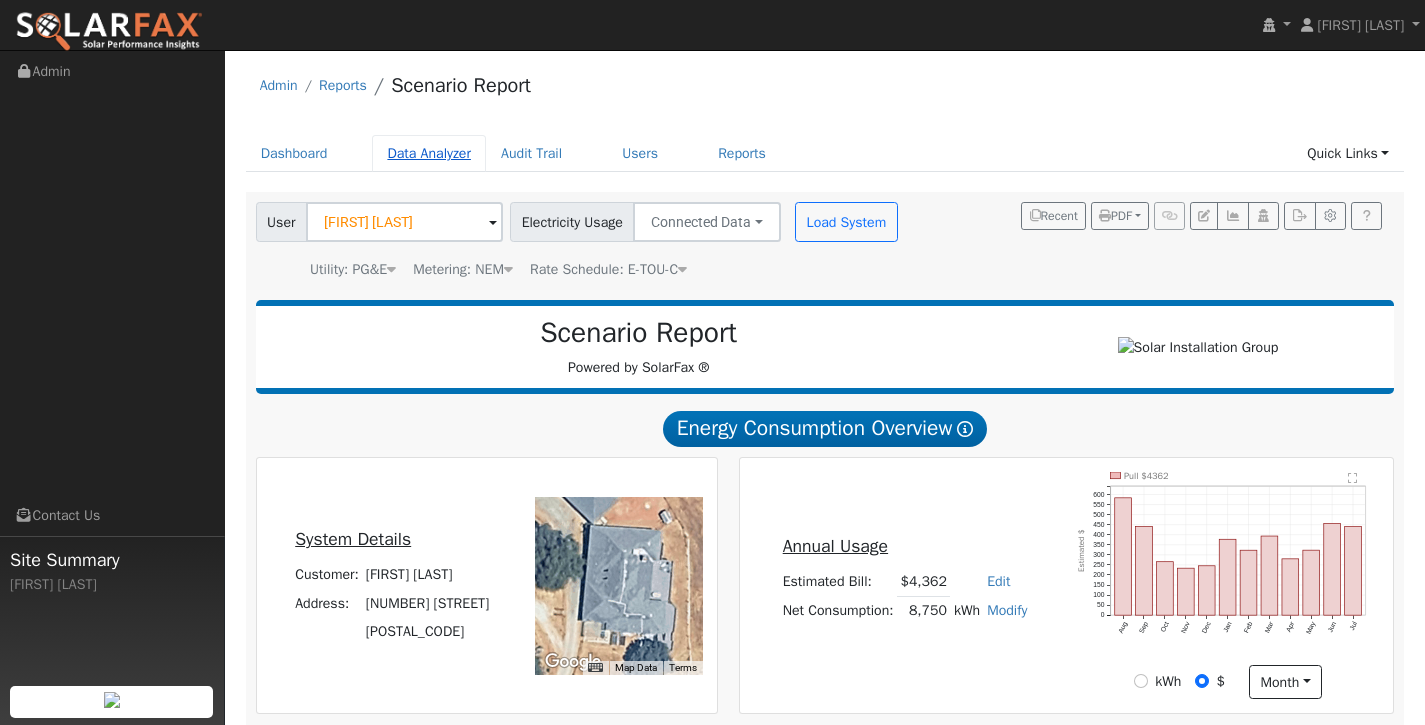 click on "Data Analyzer" at bounding box center [429, 153] 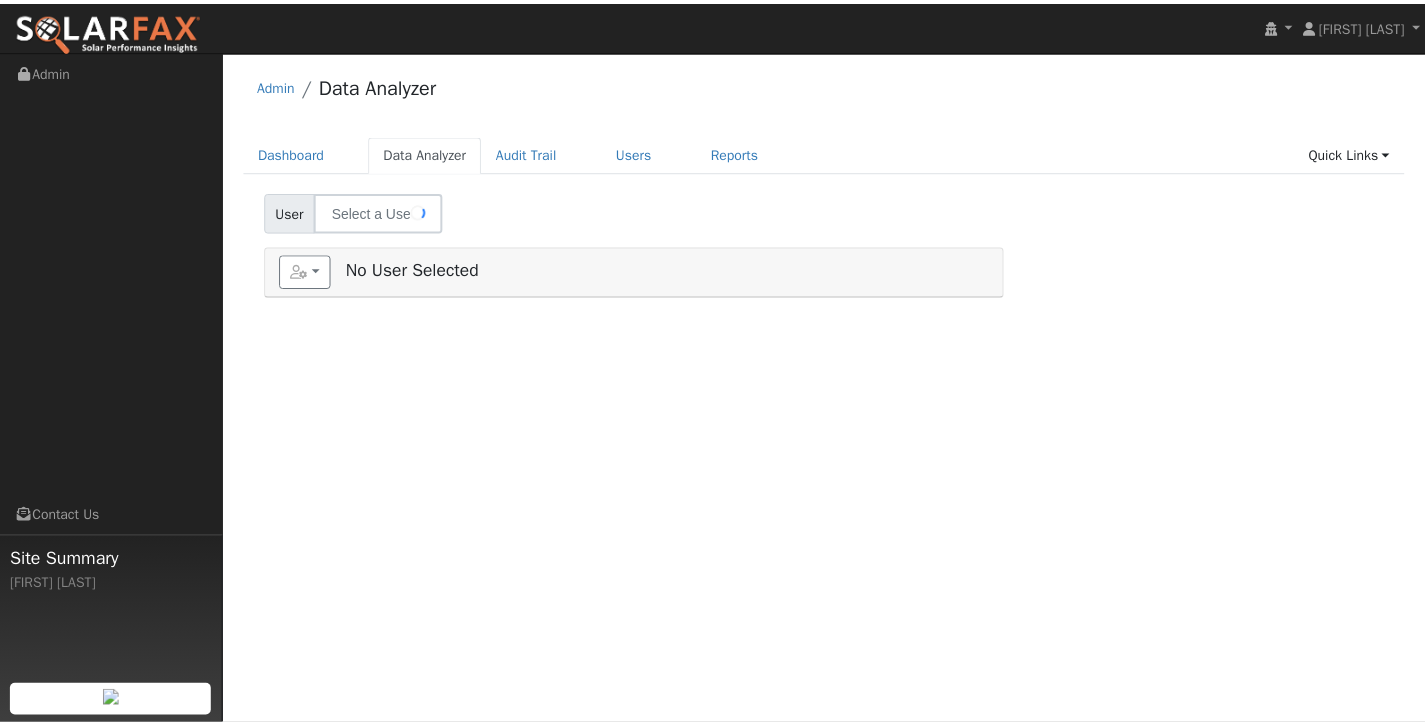 scroll, scrollTop: 0, scrollLeft: 0, axis: both 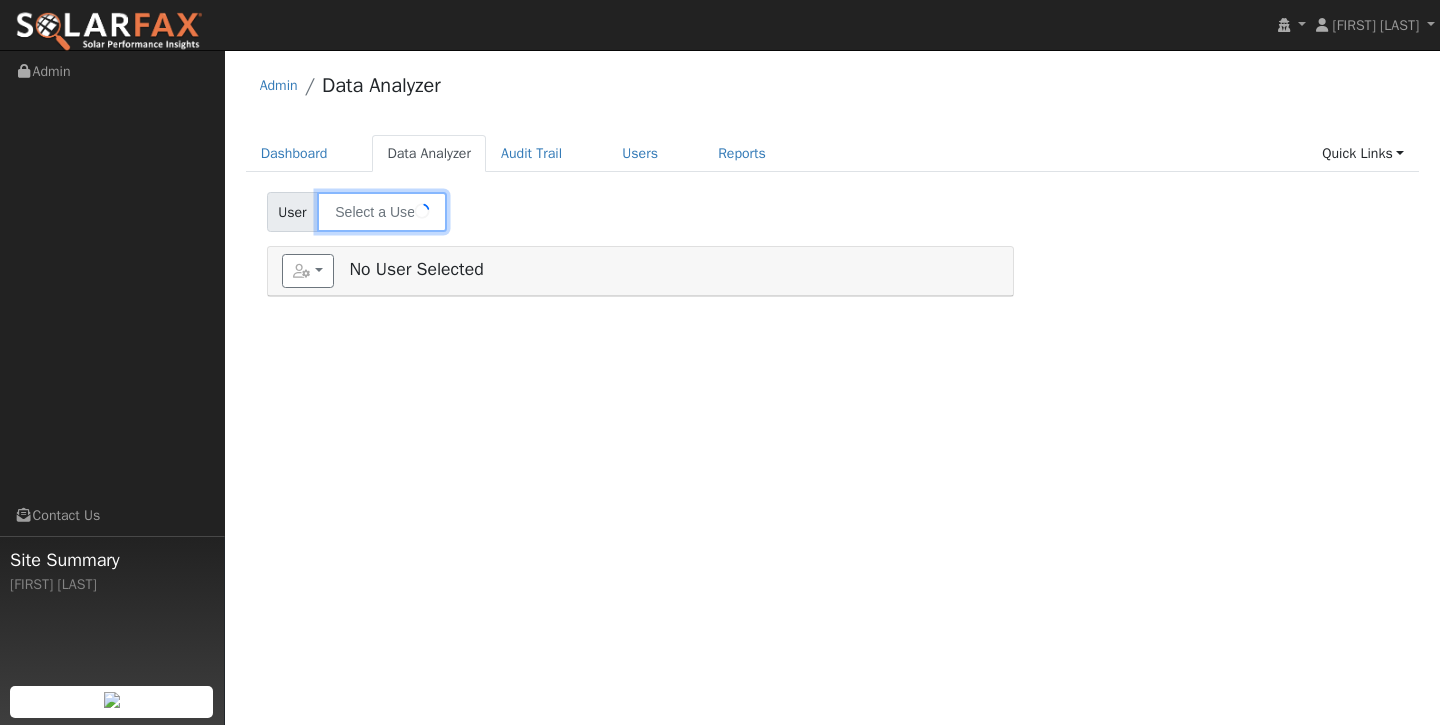 type on "[FIRST] [LAST]" 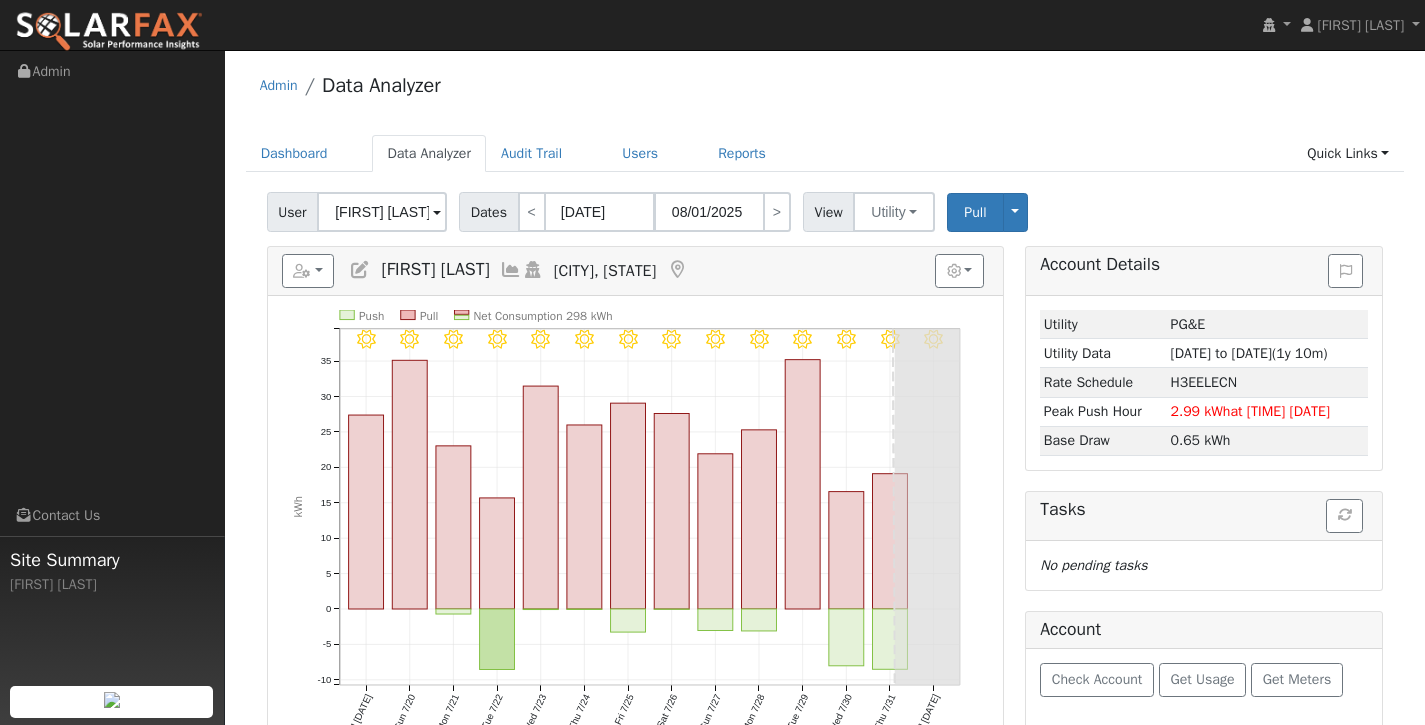 click at bounding box center (437, 213) 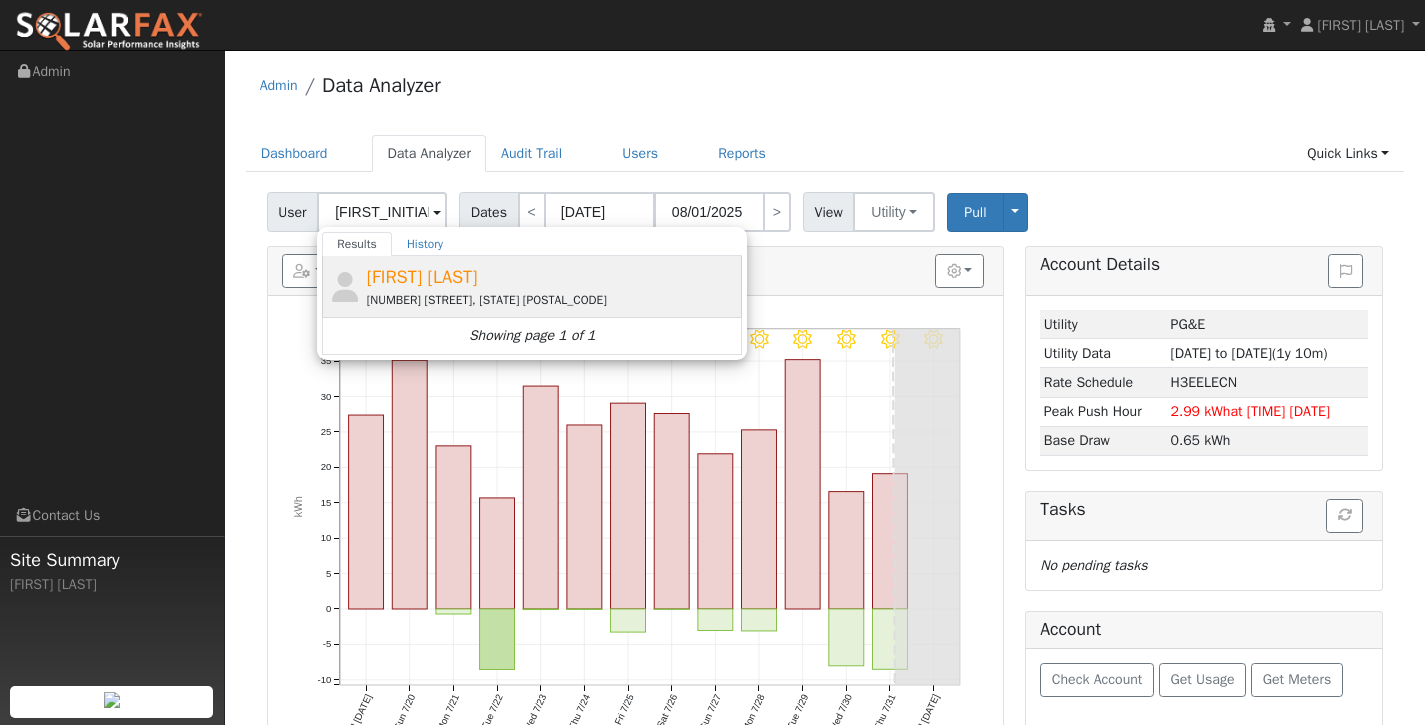 click on "[NUMBER] [STREET], [STATE] [POSTAL_CODE]" at bounding box center [552, 300] 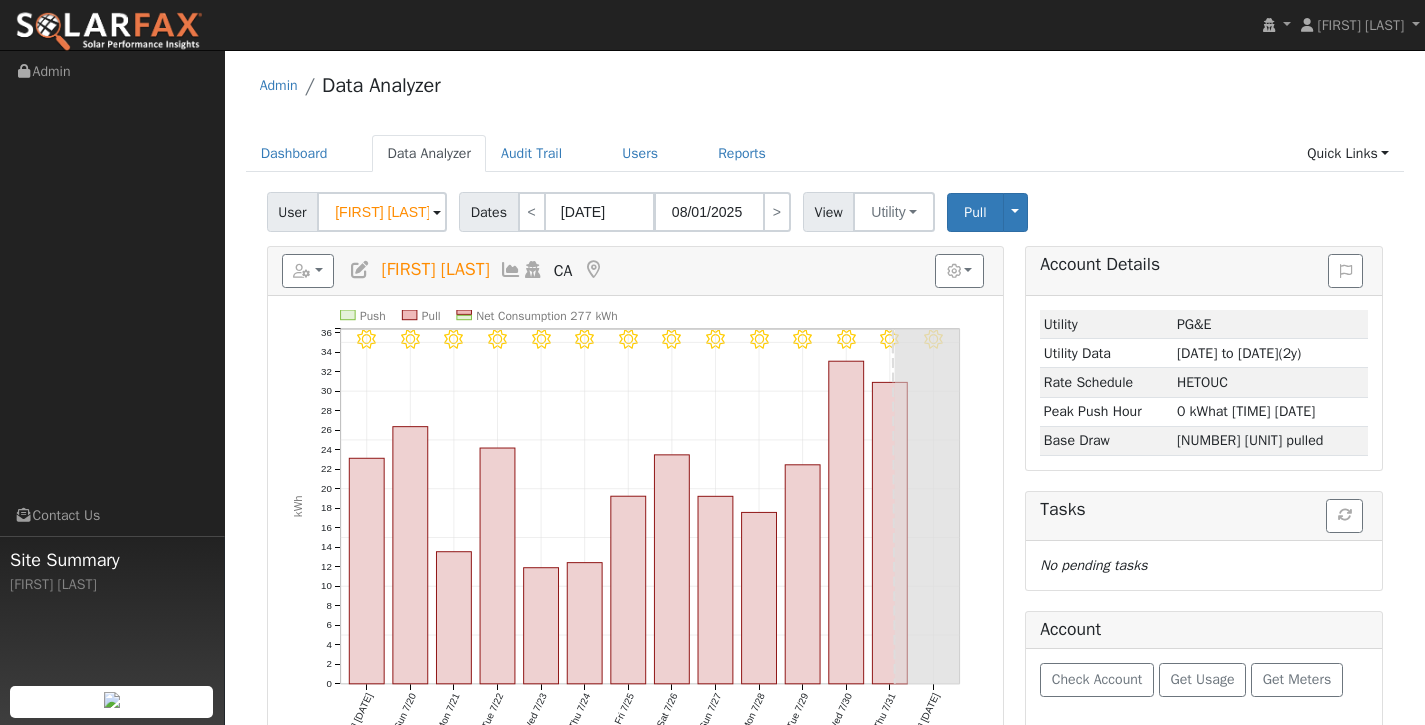 click at bounding box center [511, 270] 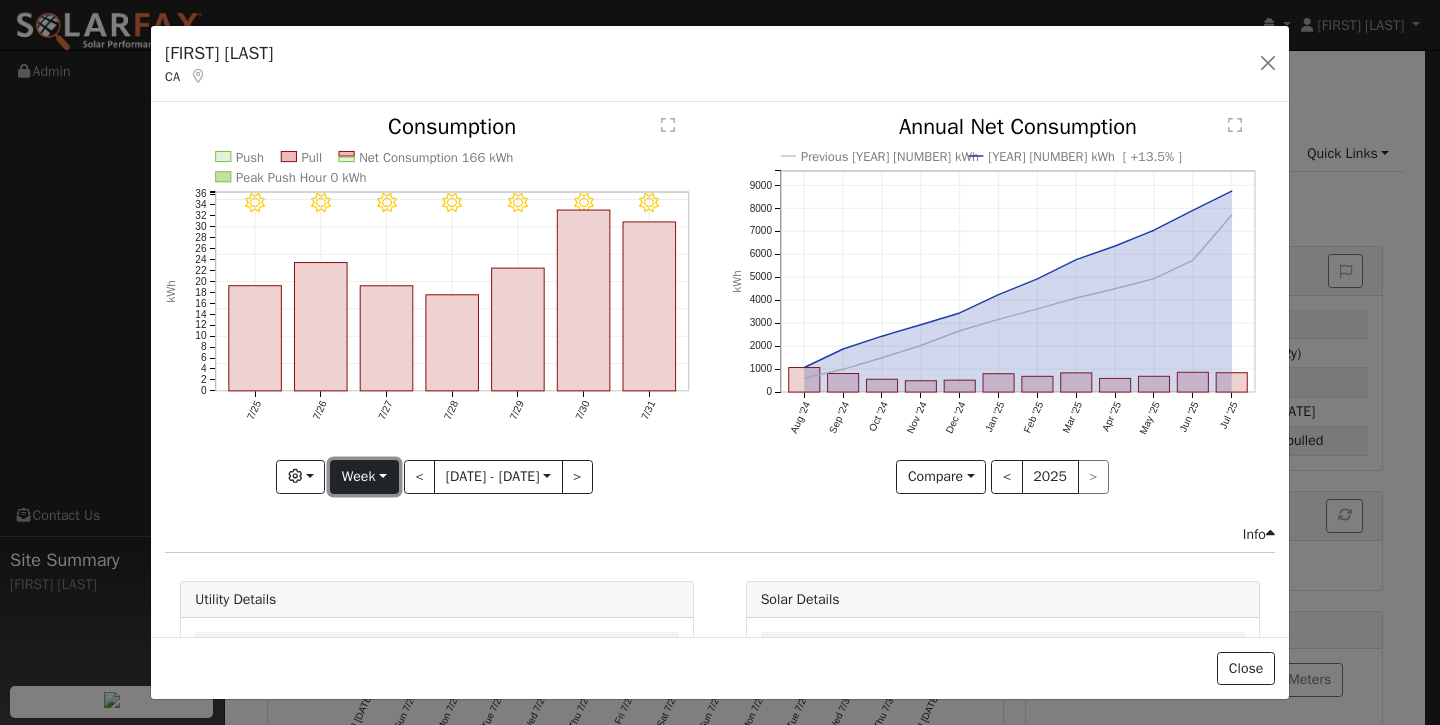 click on "Week" at bounding box center (364, 477) 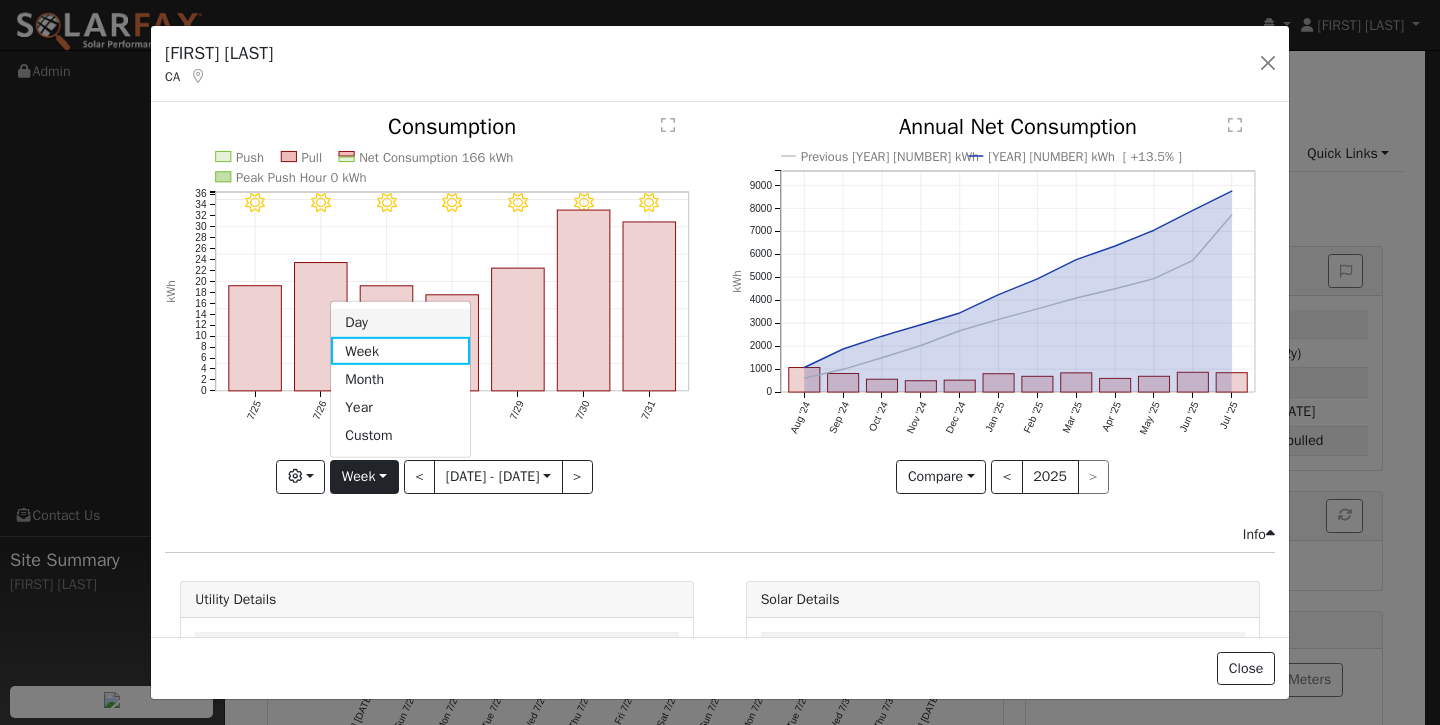 click on "Day" at bounding box center (400, 323) 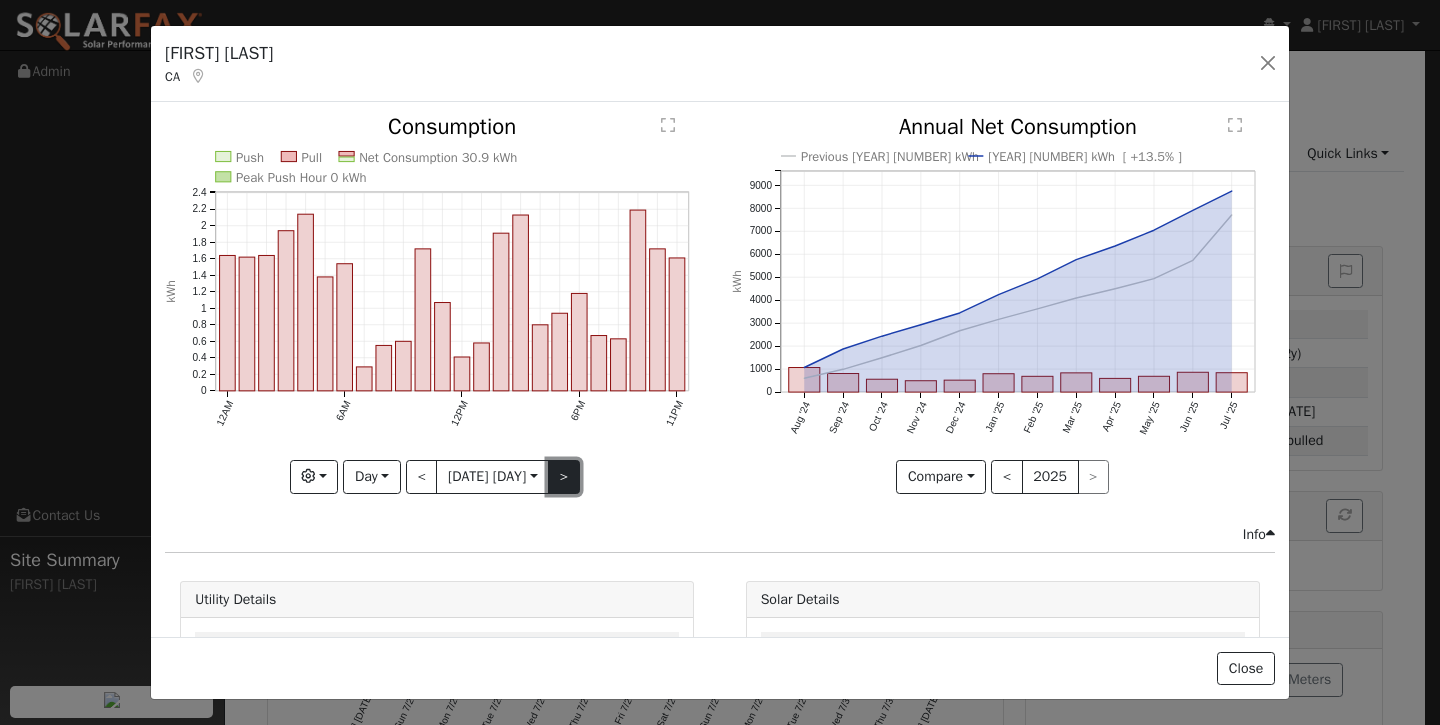 click on ">" at bounding box center (564, 477) 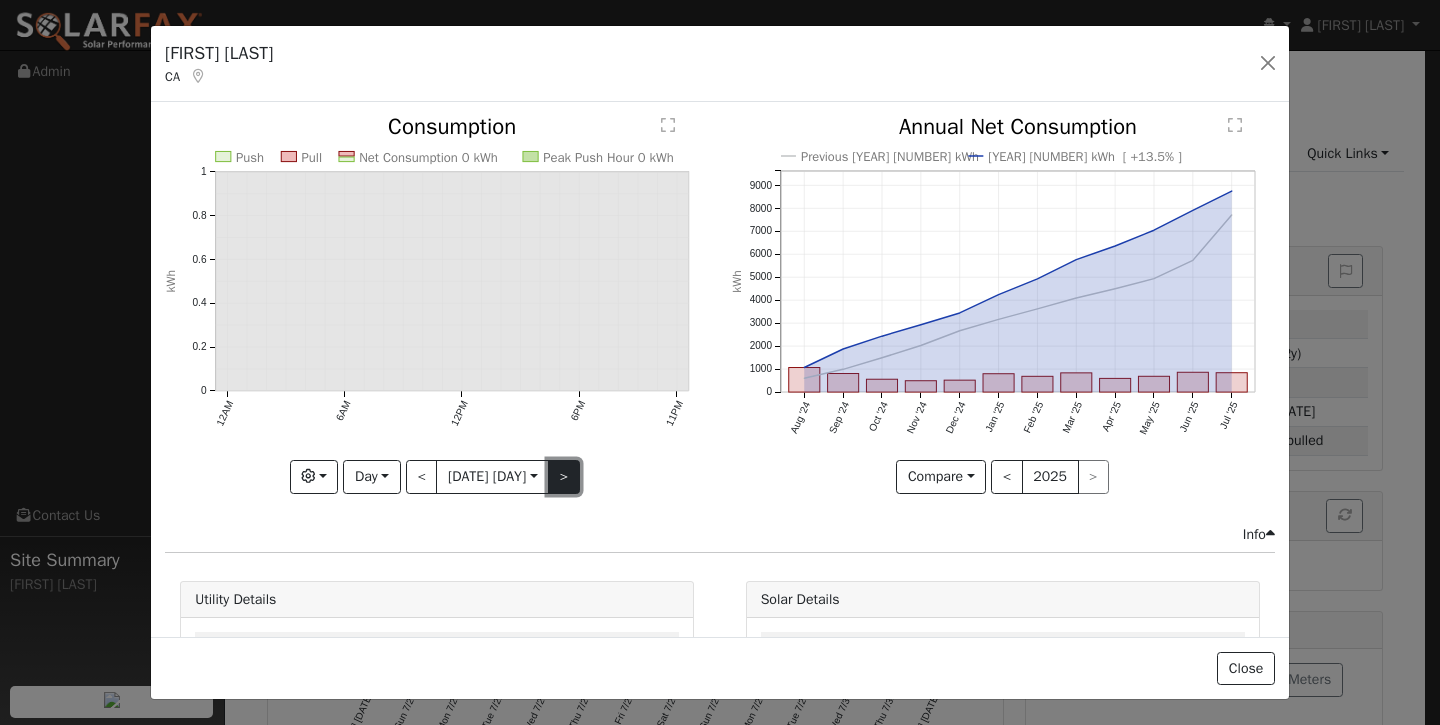 click on ">" at bounding box center (564, 477) 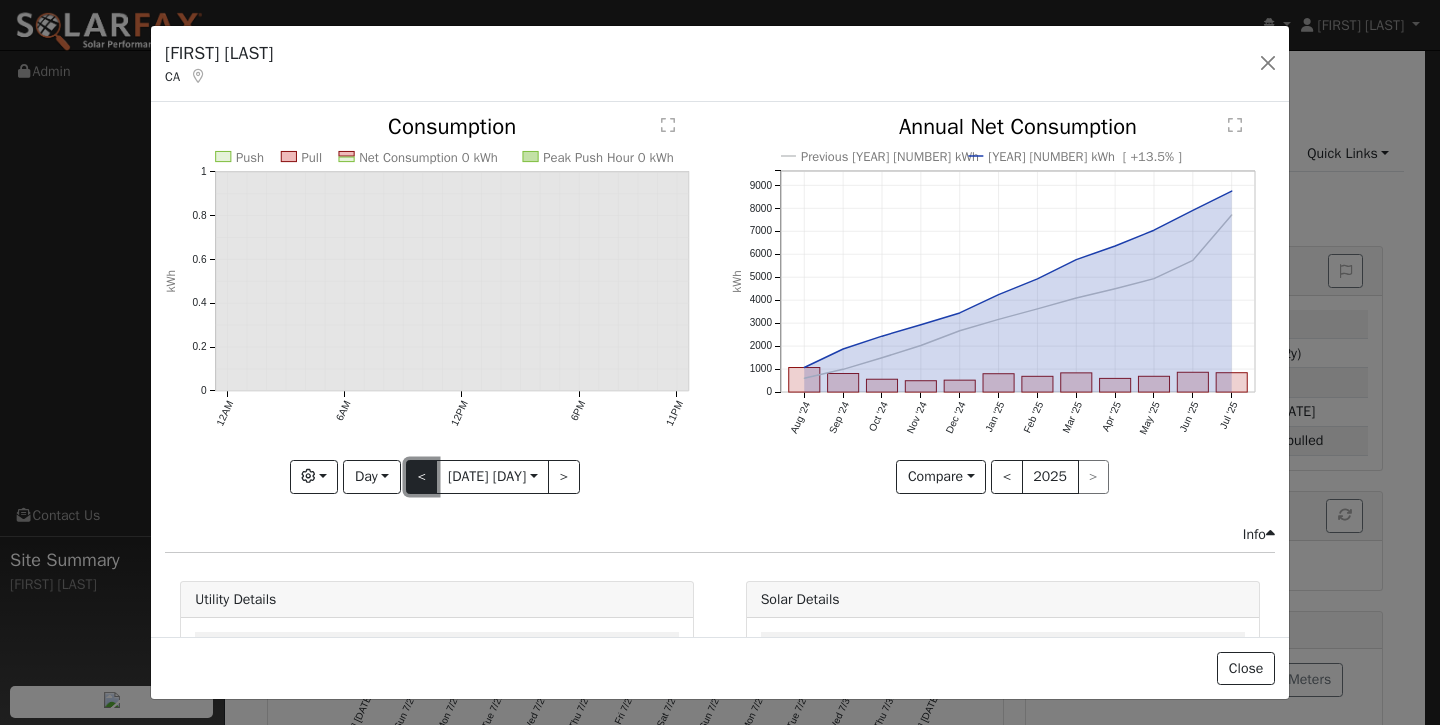 click on "<" at bounding box center [422, 477] 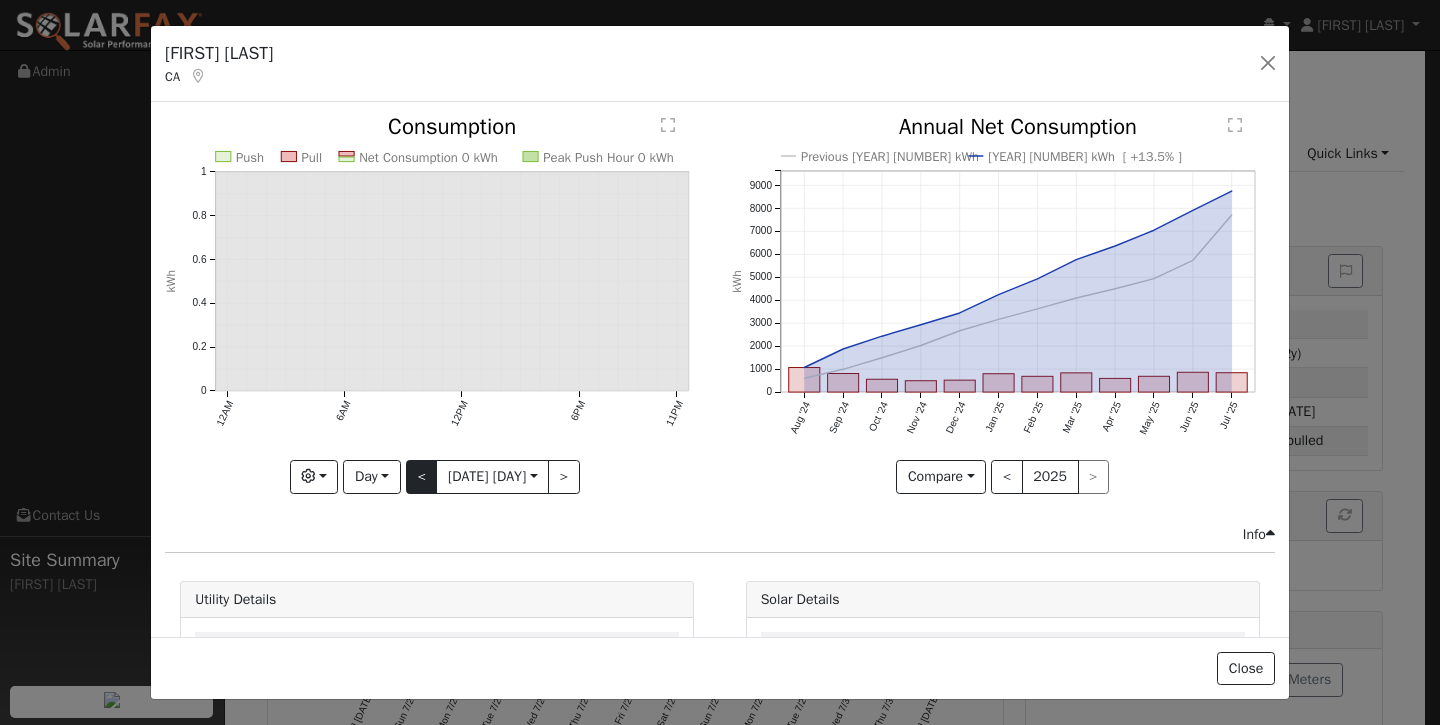 click on "Push Pull Net Consumption 0 kWh Peak Push Hour 0 kWh [TIME] [TIME] [TIME] [TIME] [TIME] 0 0.2 0.4 0.6 0.8 1  Consumption kWh onclick="" onclick="" onclick="" onclick="" onclick="" onclick="" onclick="" onclick="" onclick="" onclick="" onclick="" onclick="" onclick="" onclick="" onclick="" onclick="" onclick="" onclick="" onclick="" onclick="" onclick="" onclick="" onclick="" onclick="" onclick="" onclick="" onclick="" onclick="" onclick="" onclick="" onclick="" onclick="" onclick="" onclick="" onclick="" onclick="" onclick="" onclick="" onclick="" onclick="" onclick="" onclick="" onclick="" onclick="" onclick="" onclick="" onclick="" onclick="" Graphs Estimated Production Previous Year Consumption Previous Year Total Consumption Previous Year Cumulative Consumption Previous Year Options Weather °F kWh $ Net Push/Pull Previous Year Period Day Day Week Month Year Custom < [DATE] [DAY]  [DATE] >" 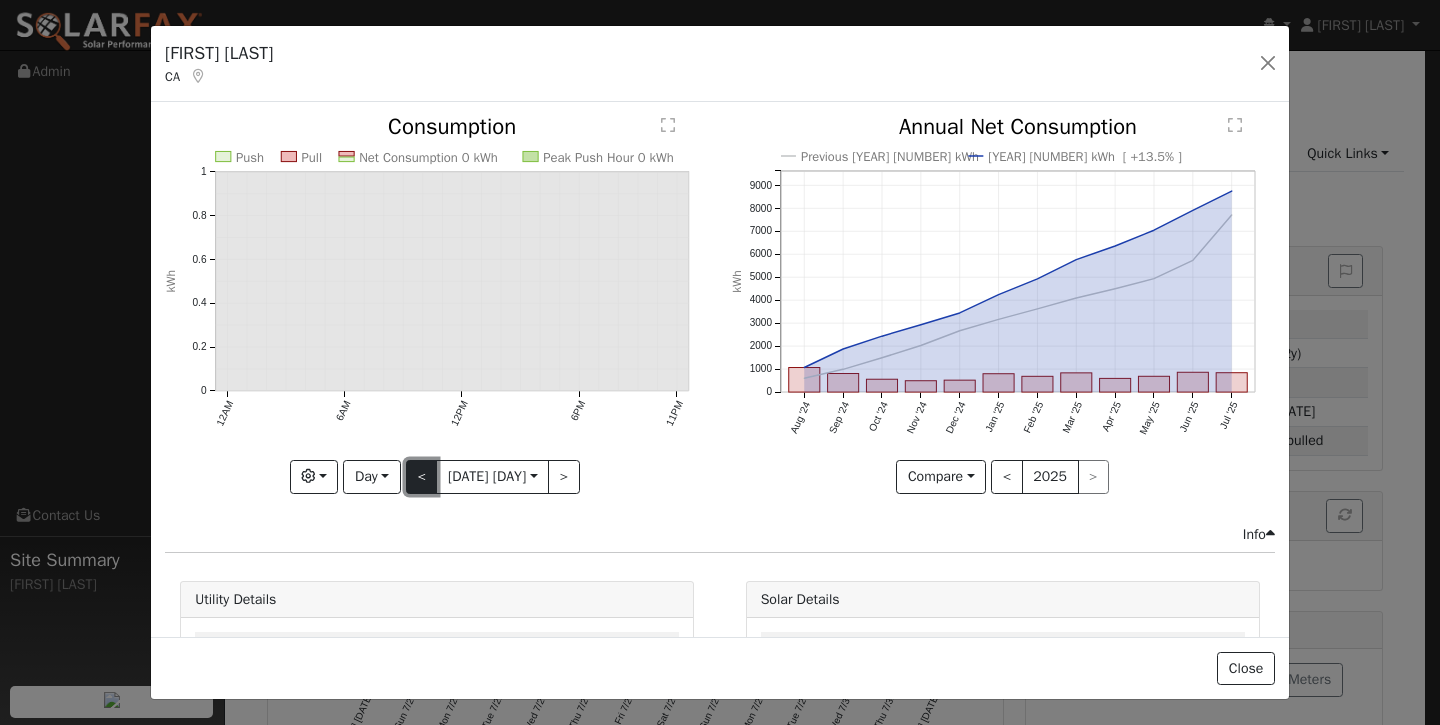 click on "<" at bounding box center (422, 477) 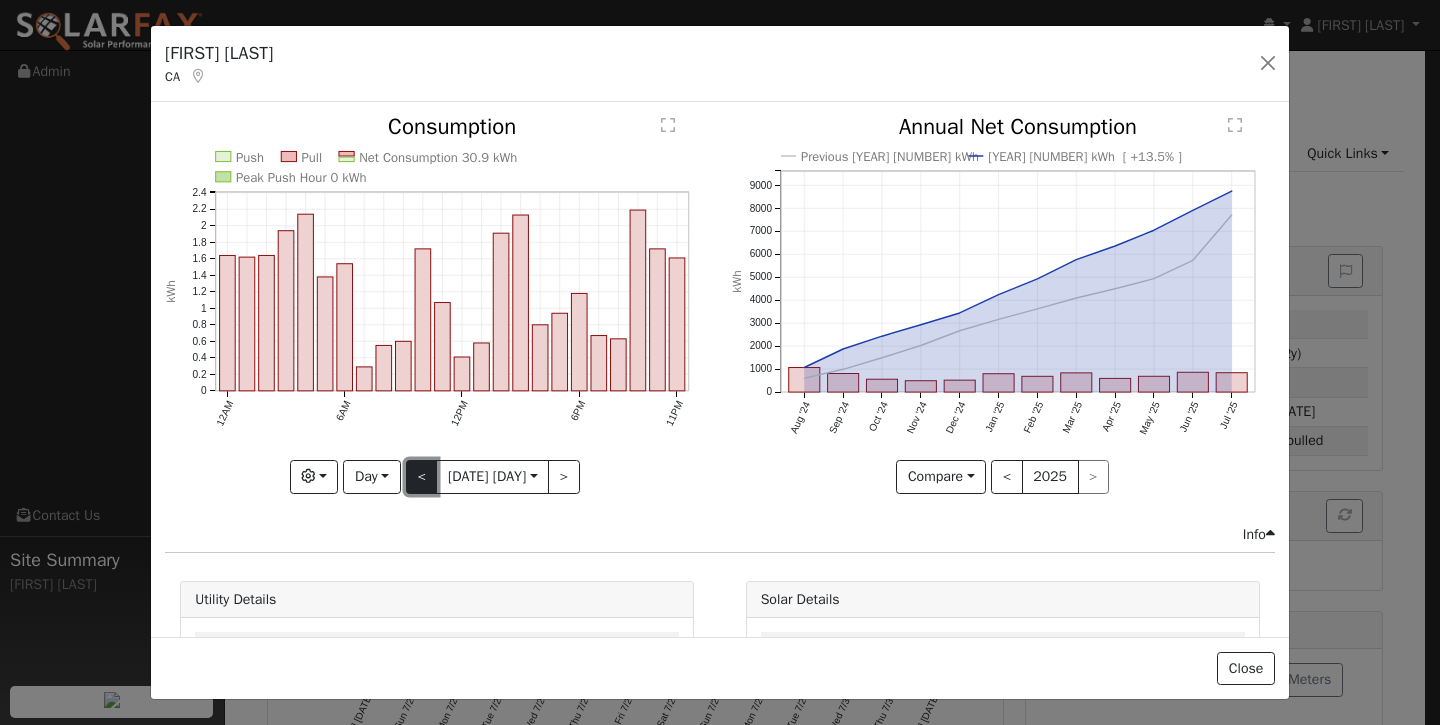 click on "<" at bounding box center (422, 477) 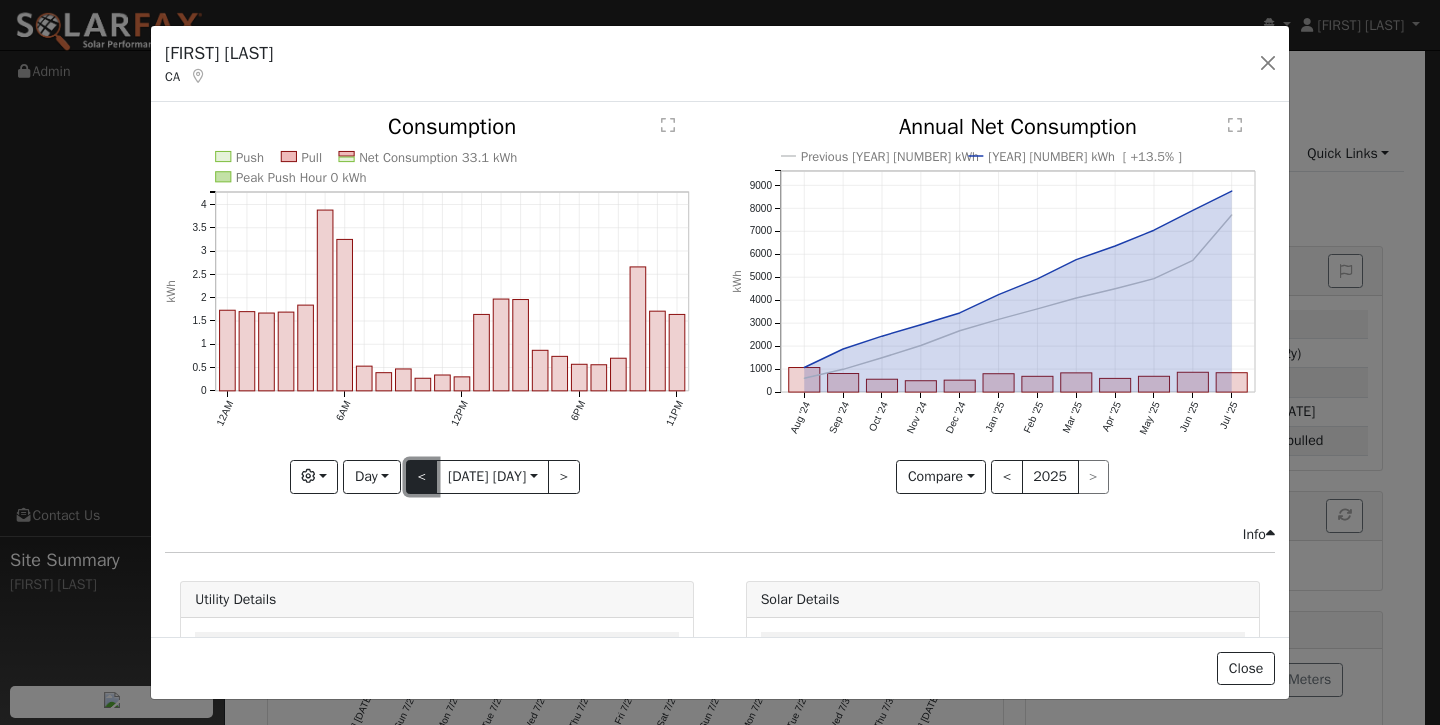 click on "<" at bounding box center (422, 477) 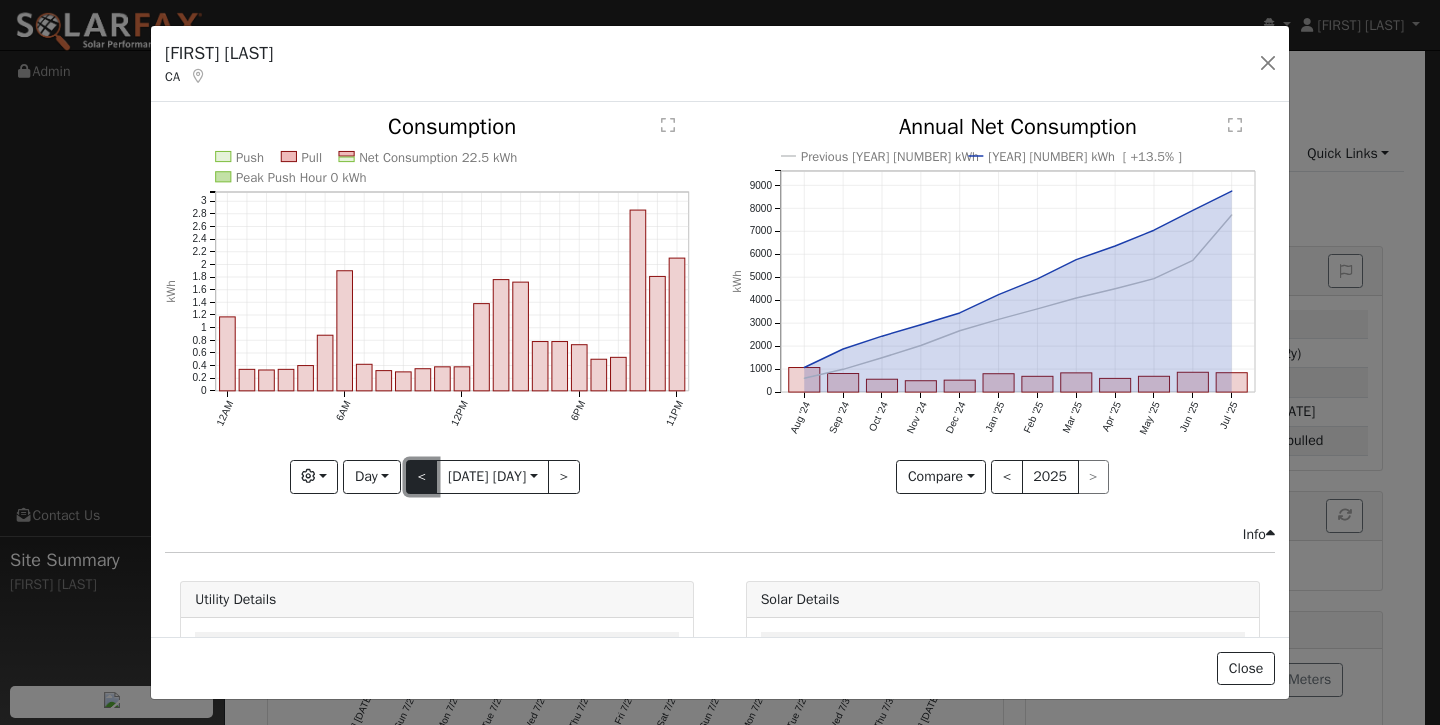 click on "<" at bounding box center (422, 477) 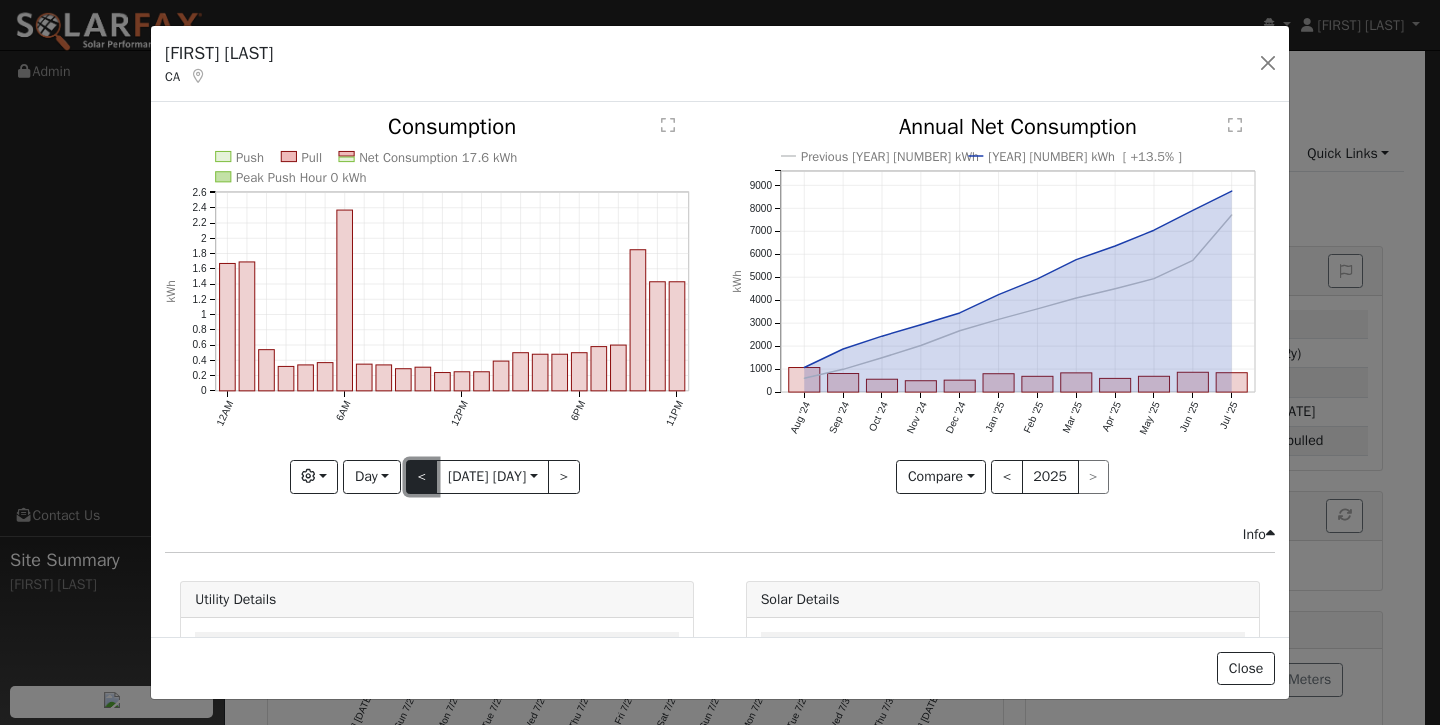 click on "<" at bounding box center [422, 477] 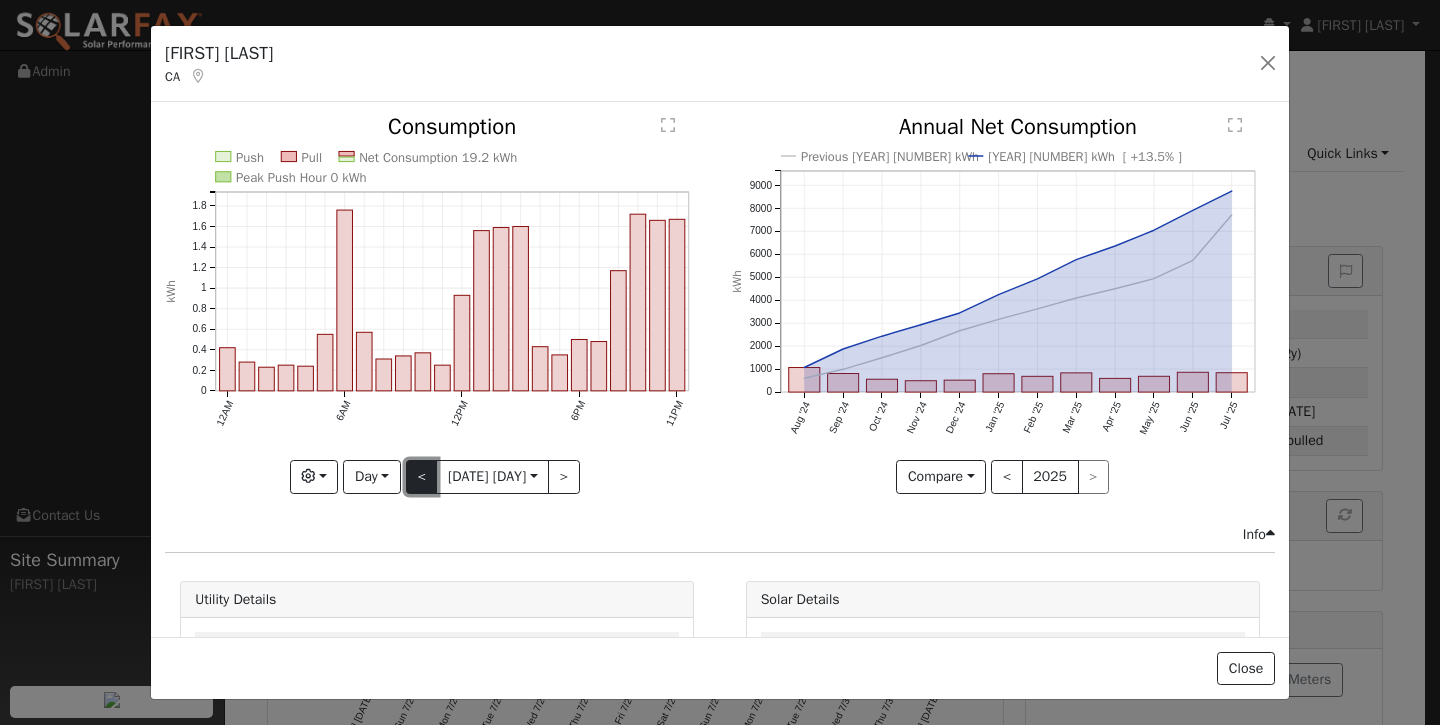 click on "<" at bounding box center (422, 477) 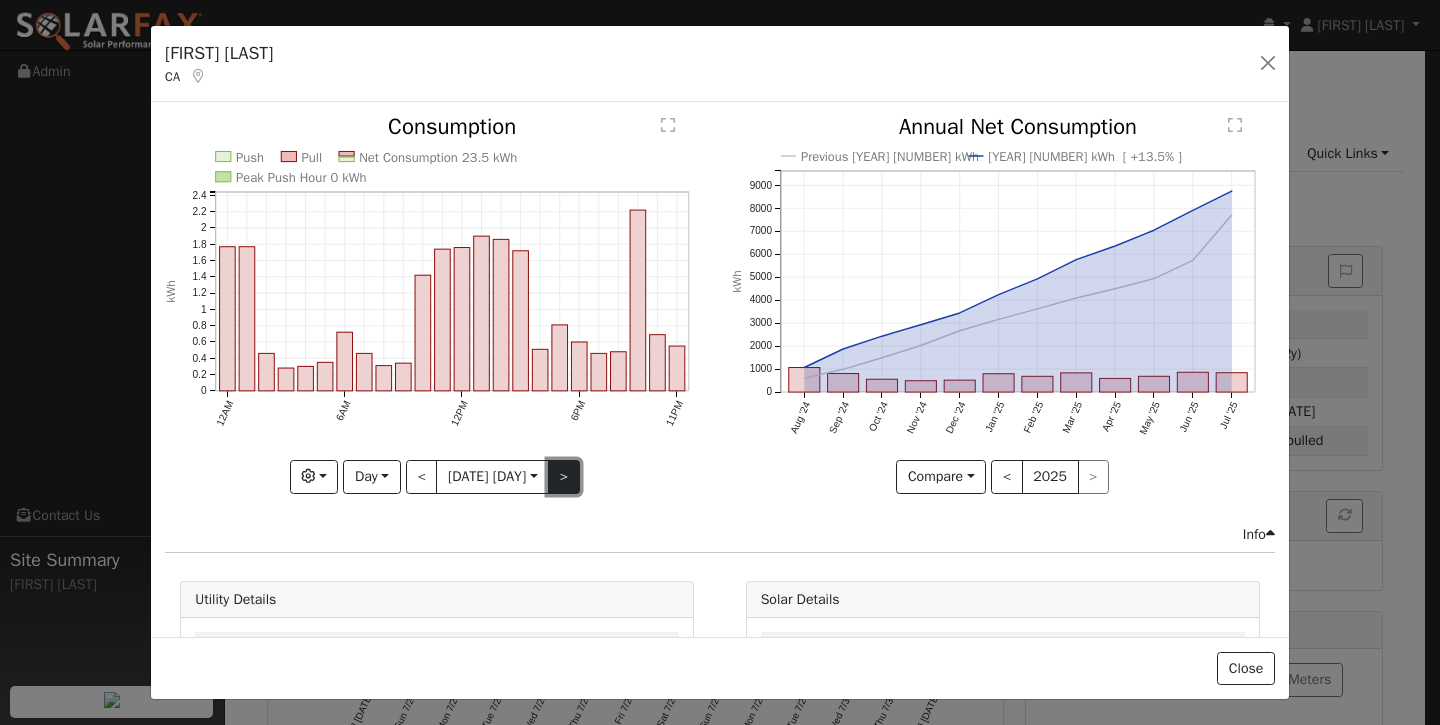 click on ">" at bounding box center (564, 477) 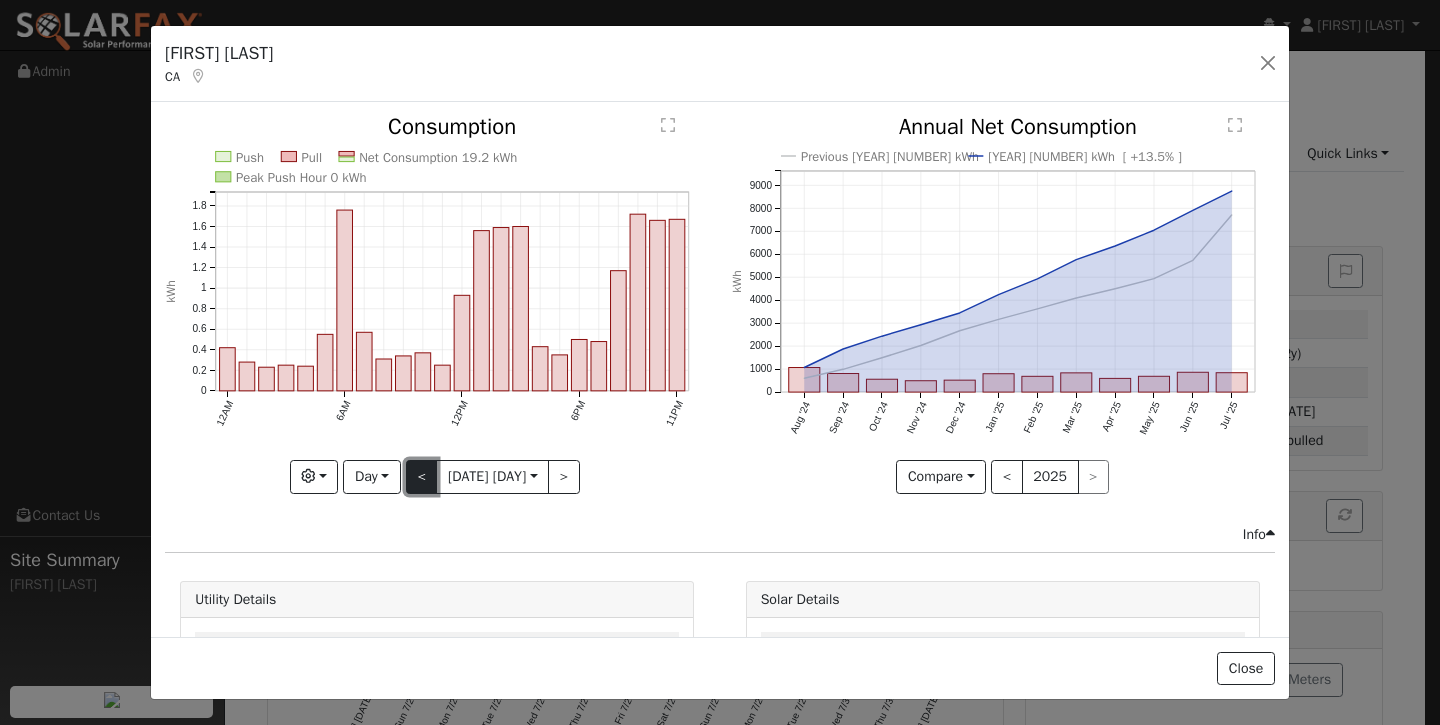 click on "<" at bounding box center [422, 477] 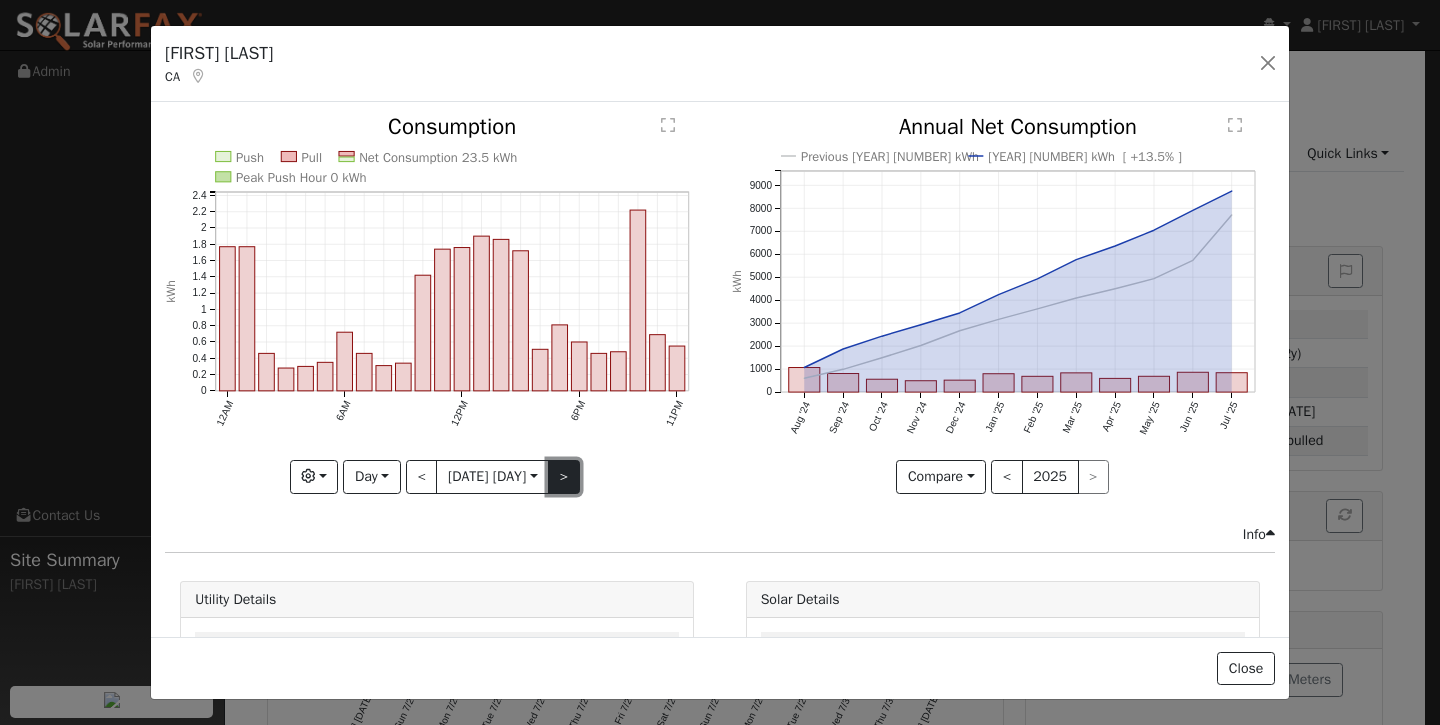 click on ">" at bounding box center [564, 477] 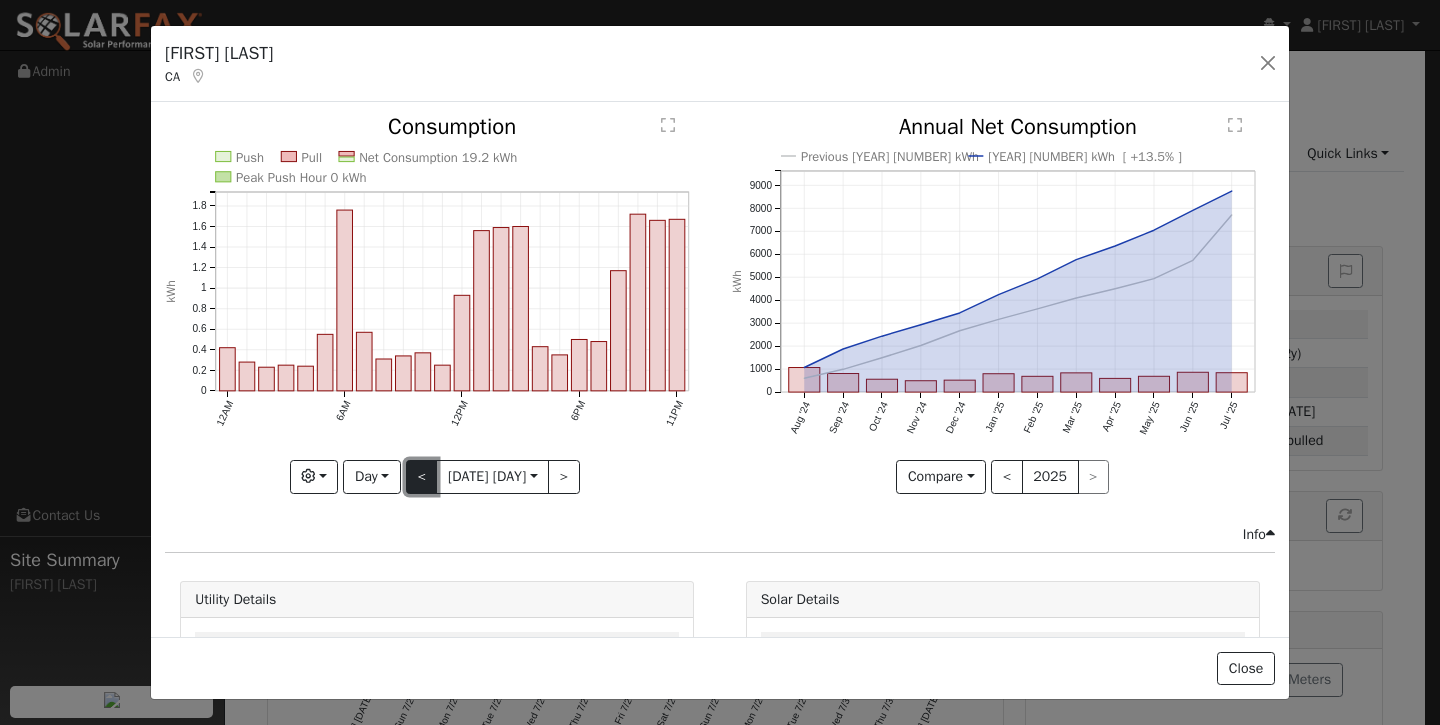 click on "<" at bounding box center (422, 477) 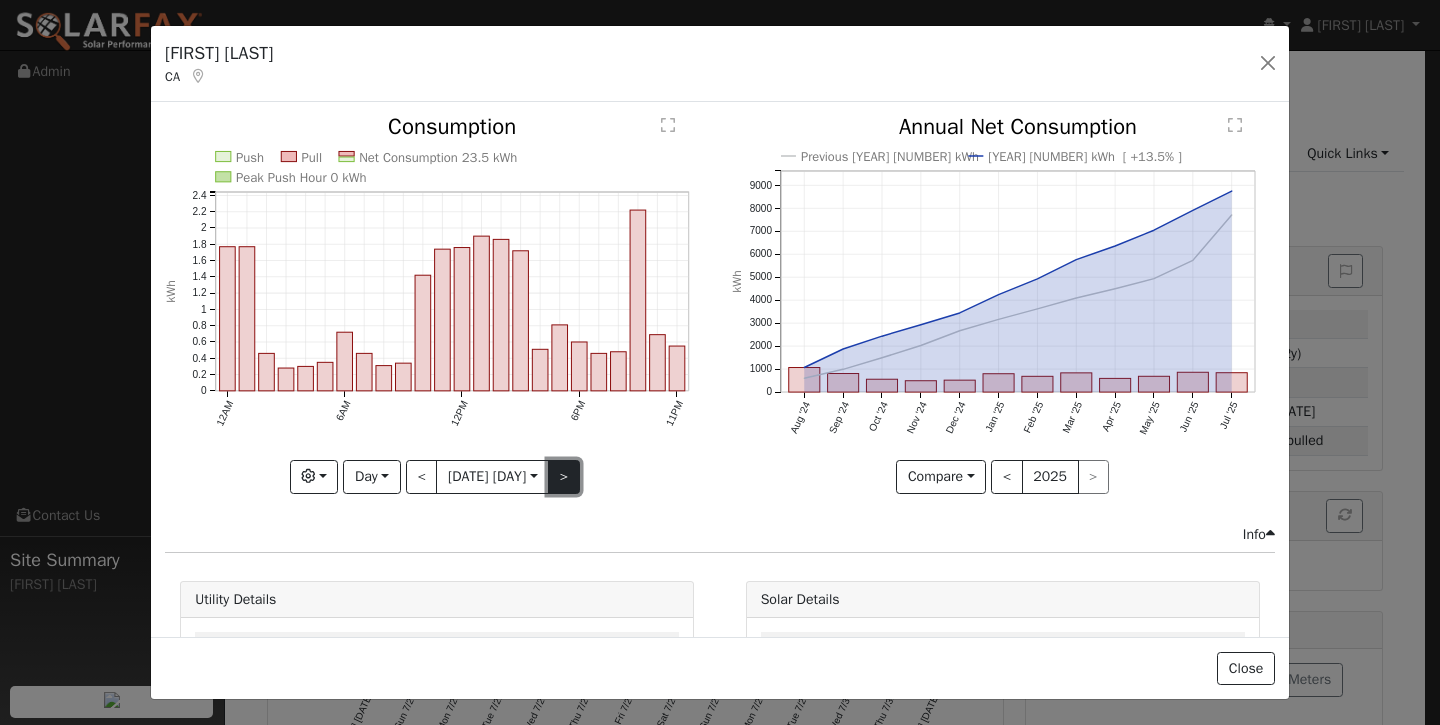 click on ">" at bounding box center (564, 477) 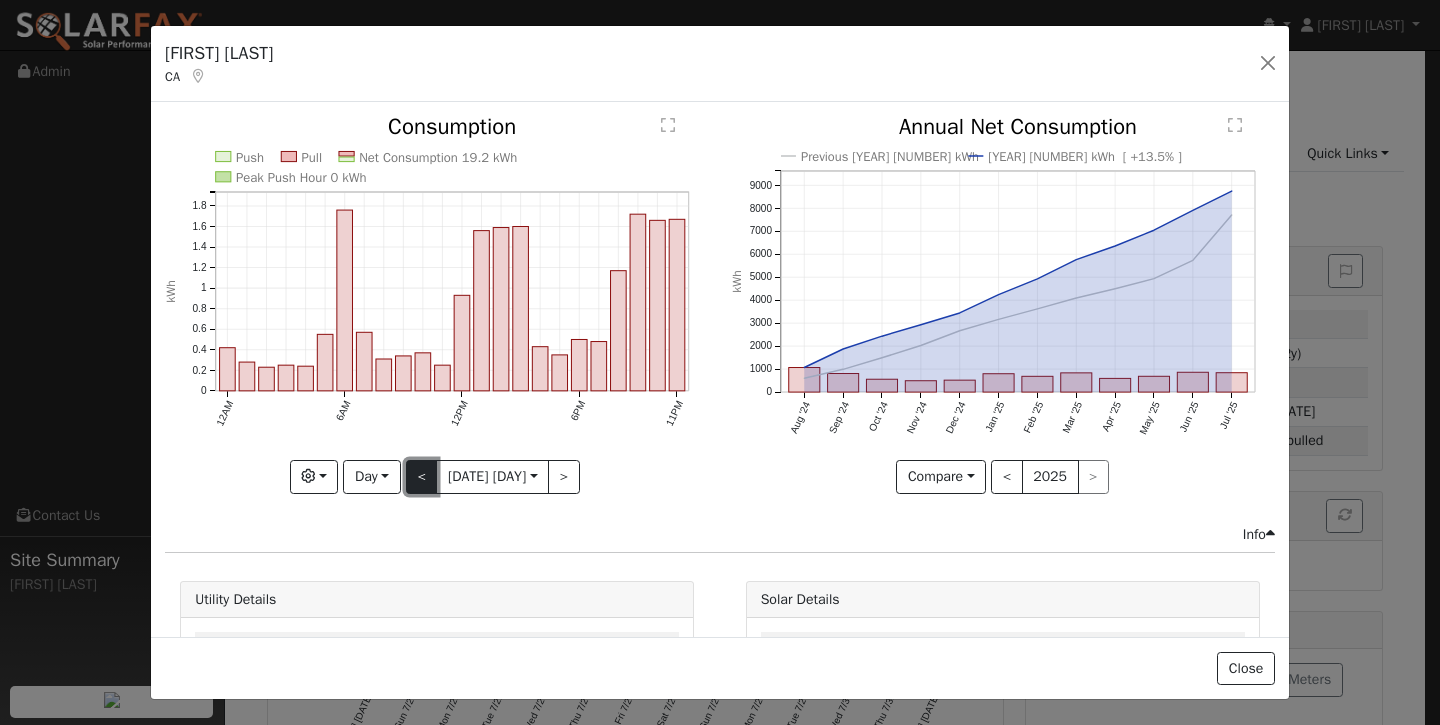 click on "<" at bounding box center (422, 477) 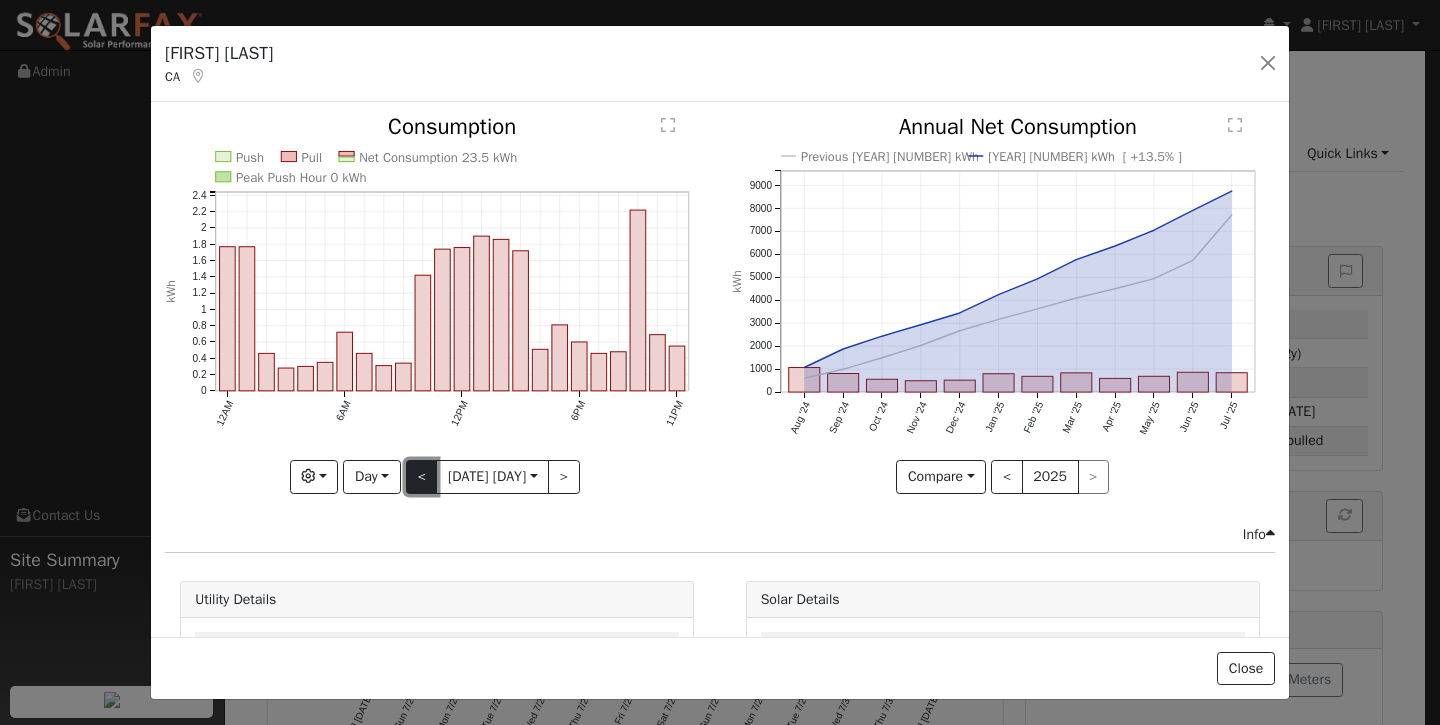 click on "<" at bounding box center [422, 477] 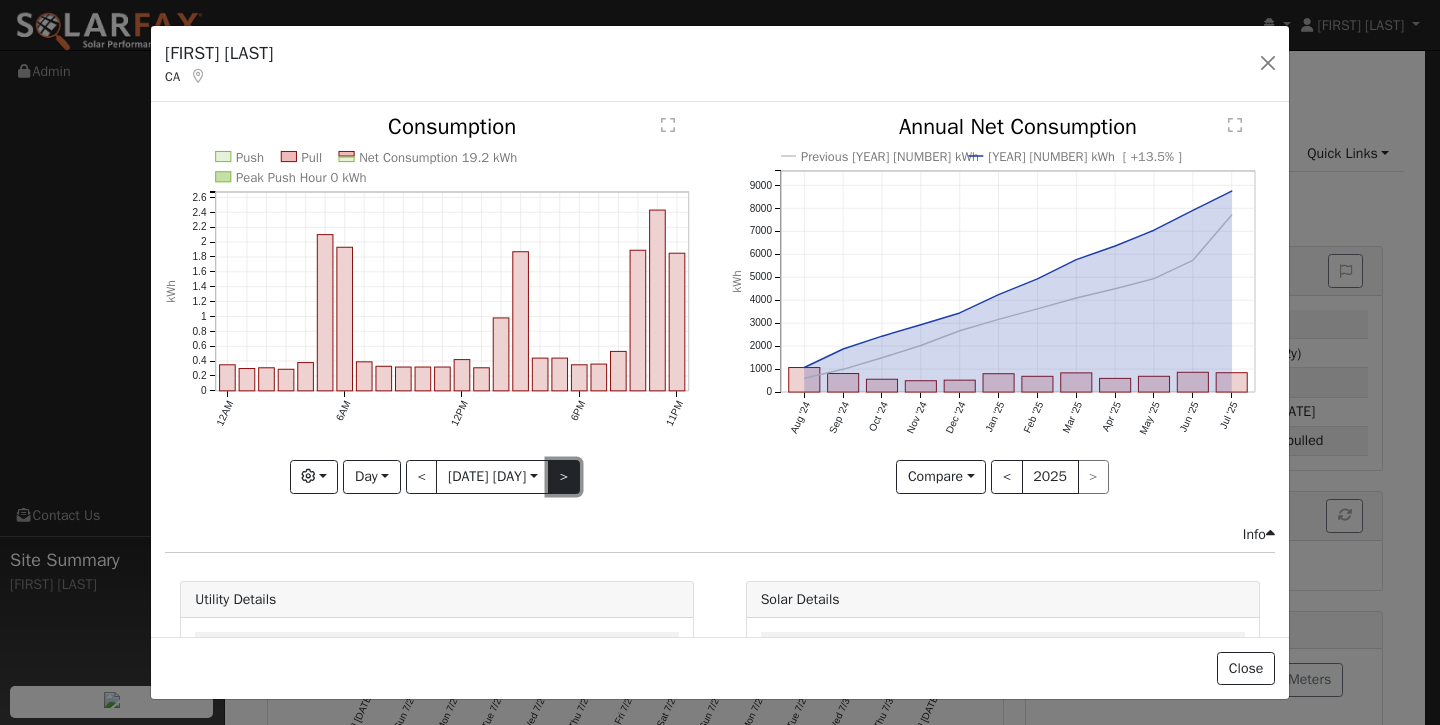 click on ">" at bounding box center (564, 477) 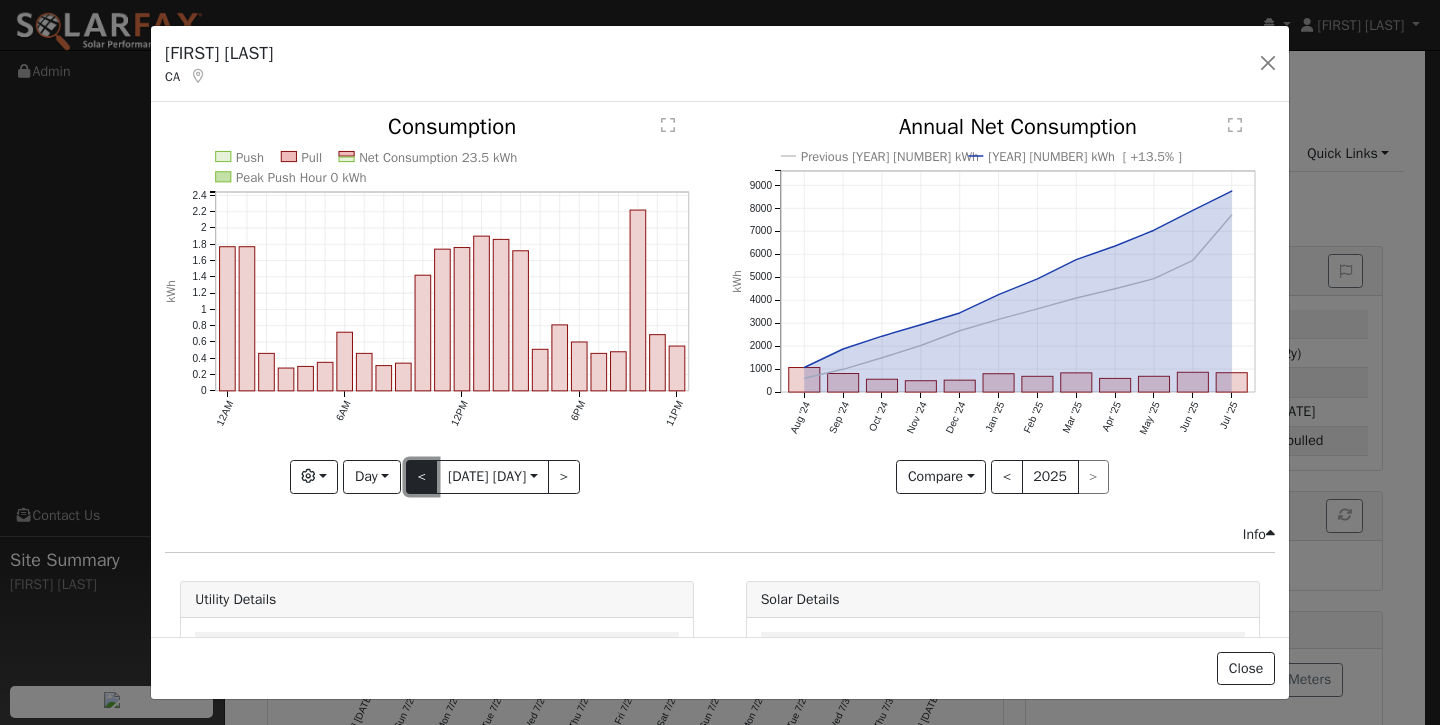 click on "<" at bounding box center (422, 477) 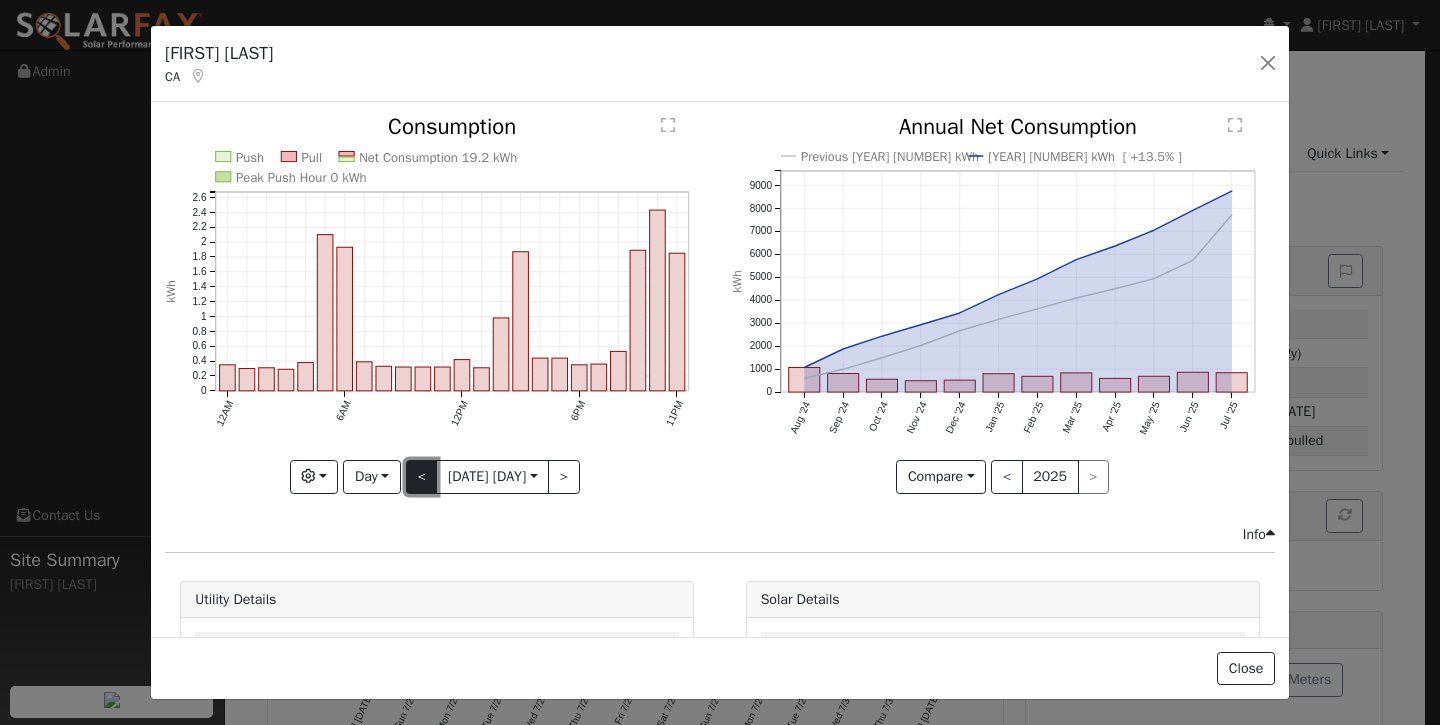 click on "<" at bounding box center (422, 477) 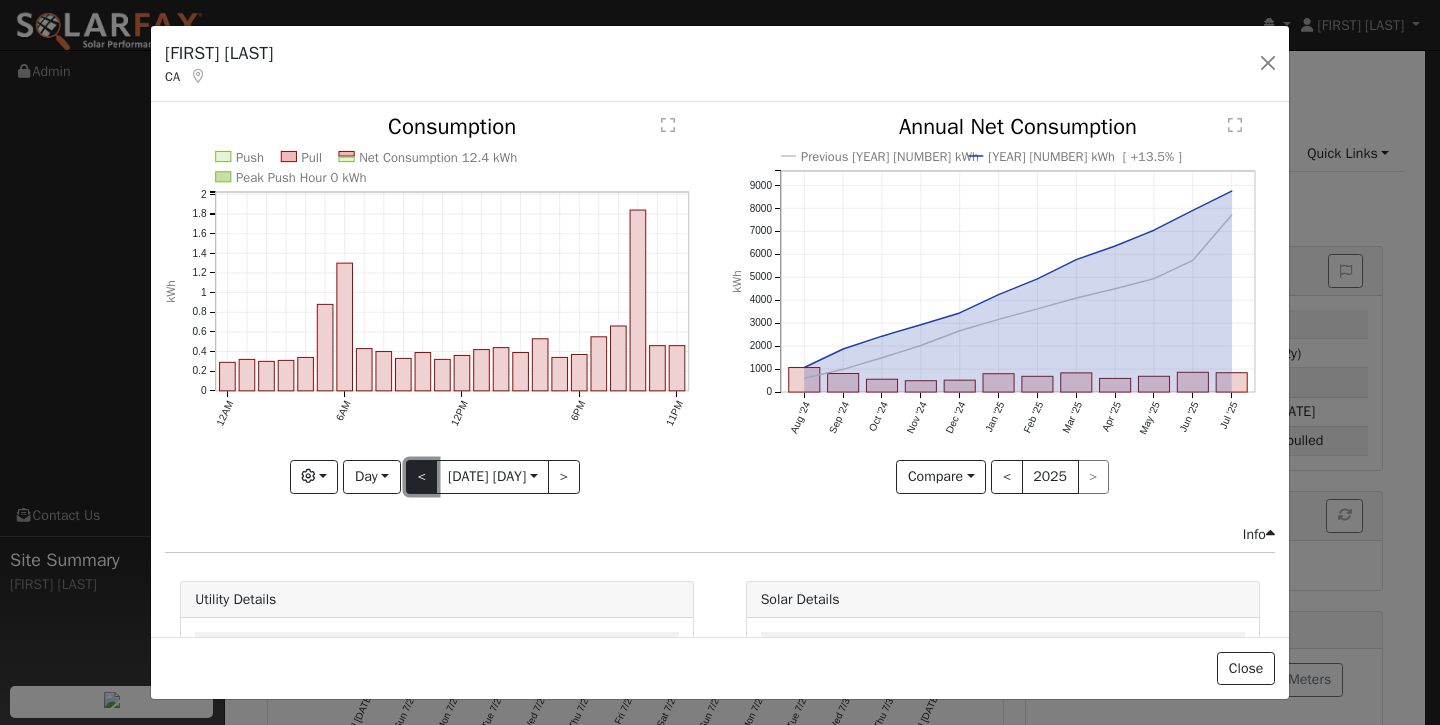 click on "<" at bounding box center [422, 477] 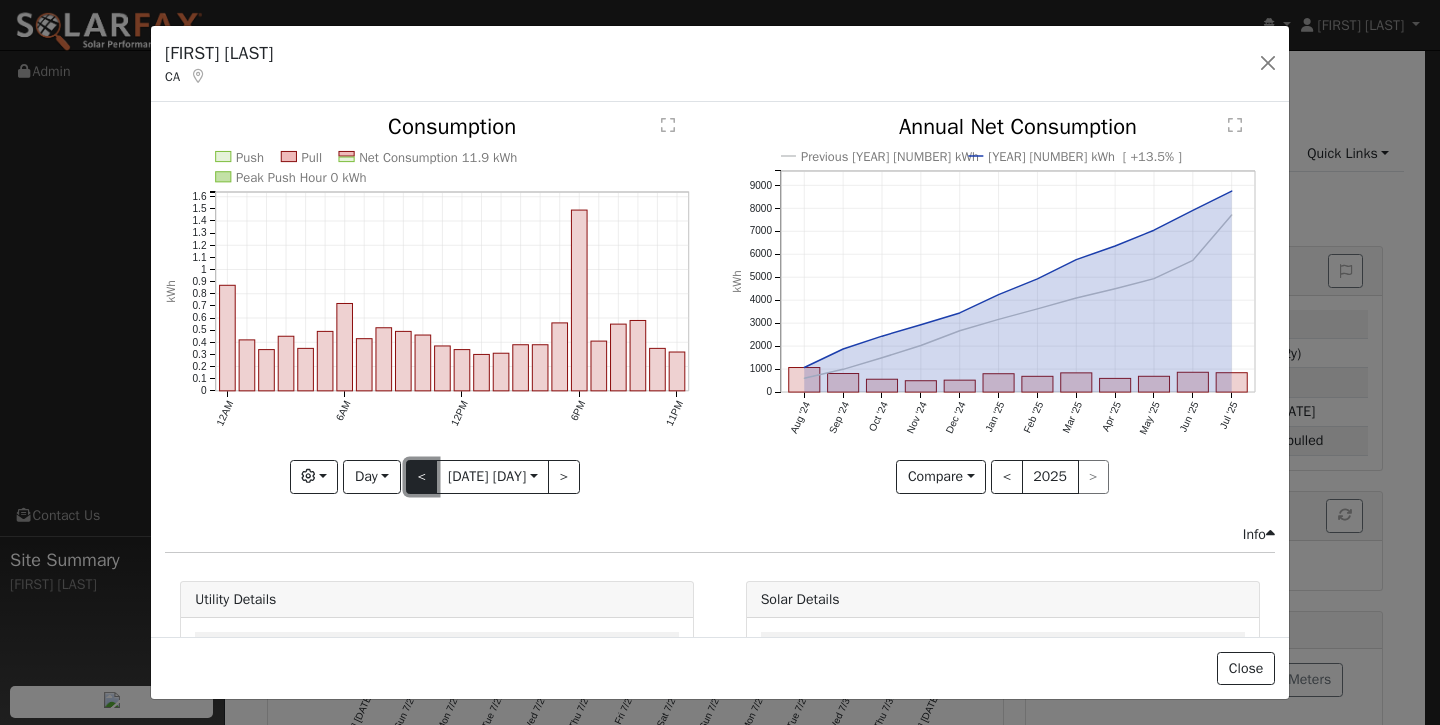 click on "<" at bounding box center [422, 477] 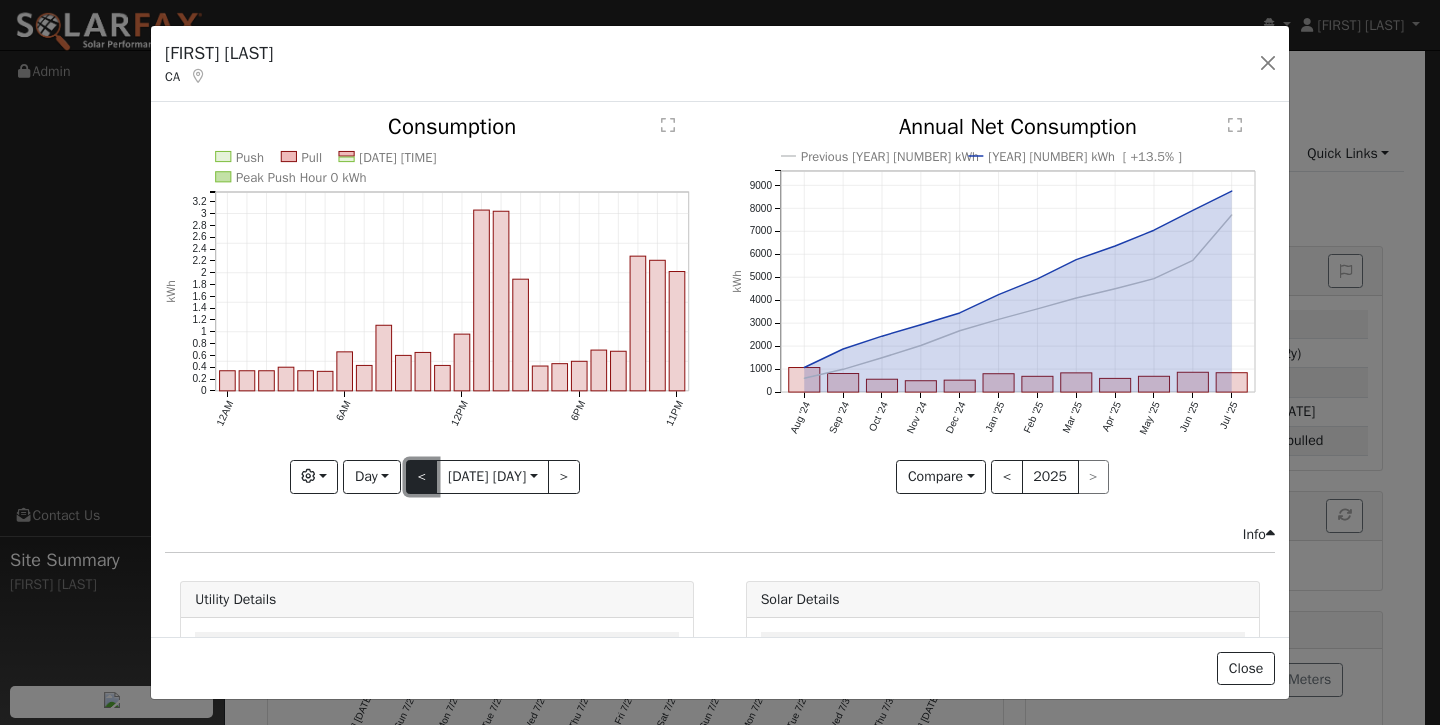 click on "<" at bounding box center (422, 477) 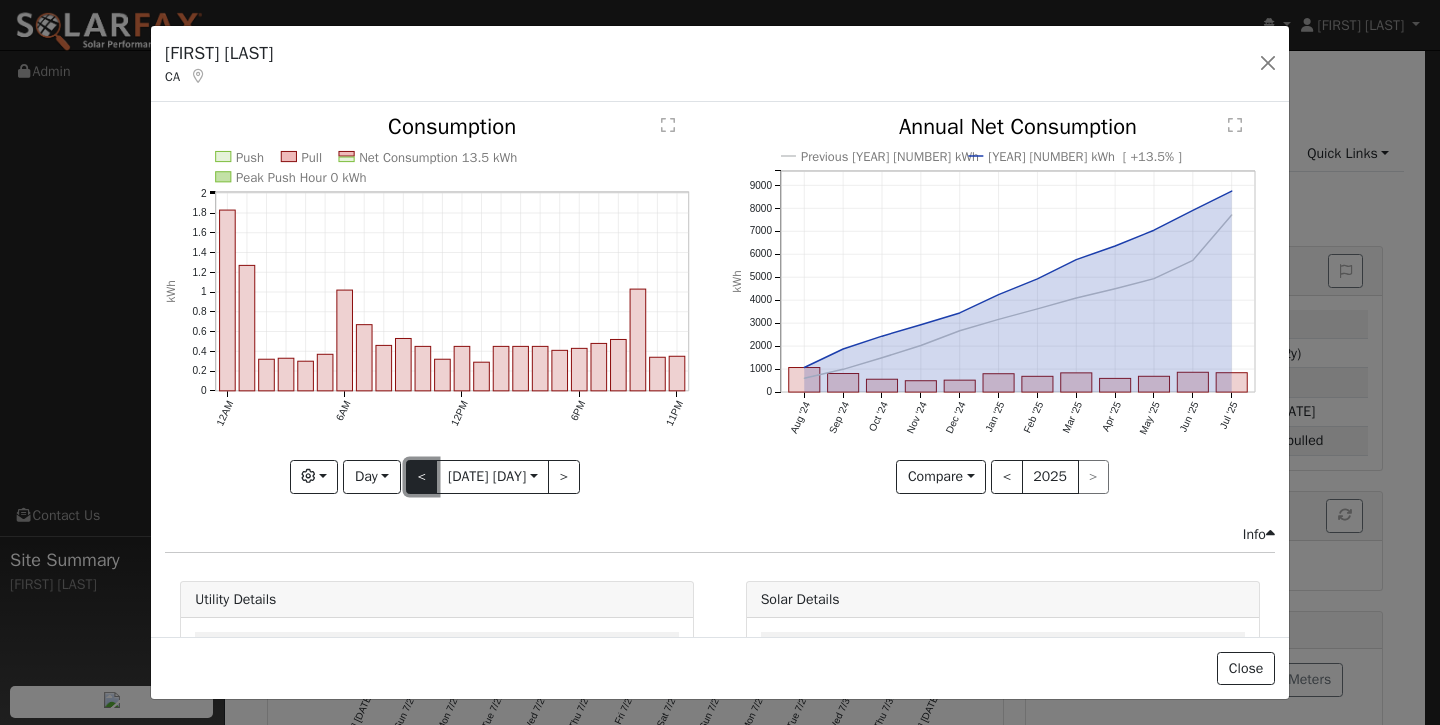 click on "<" at bounding box center [422, 477] 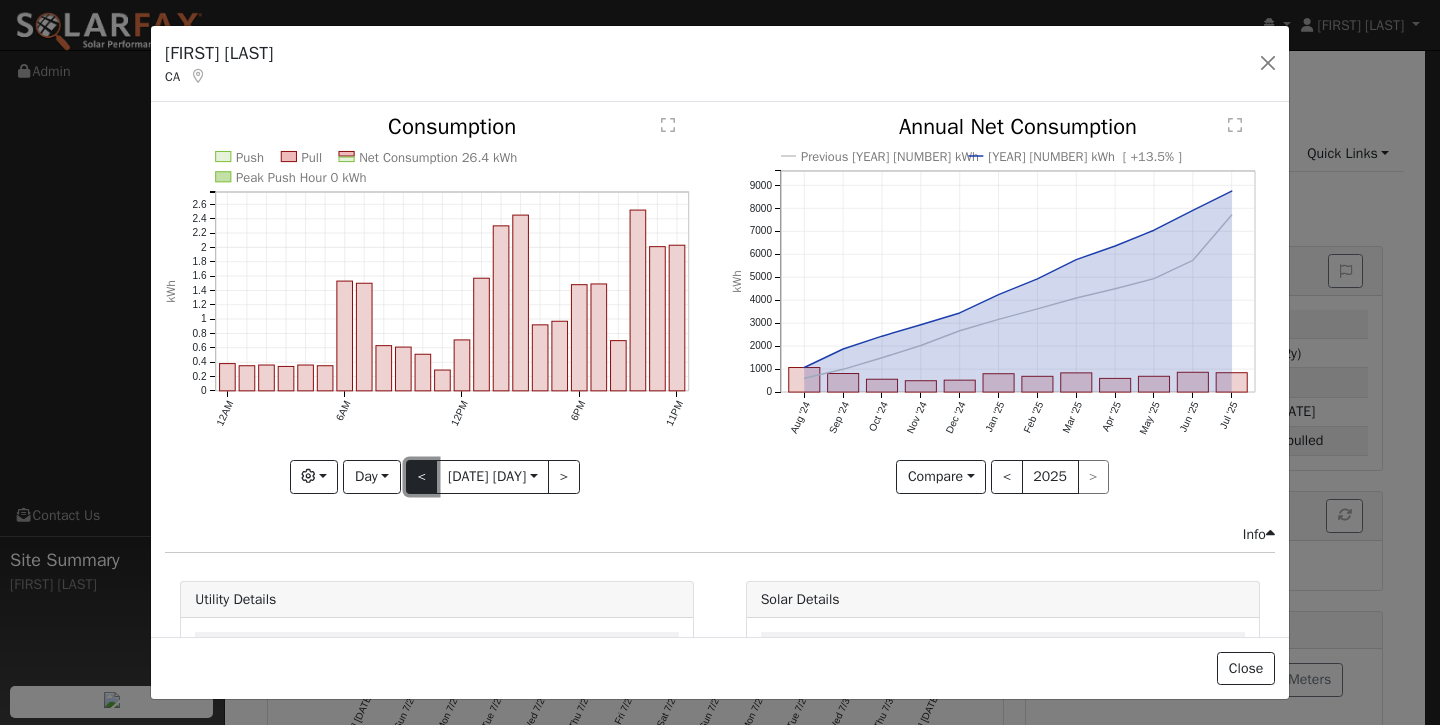 click on "<" at bounding box center (422, 477) 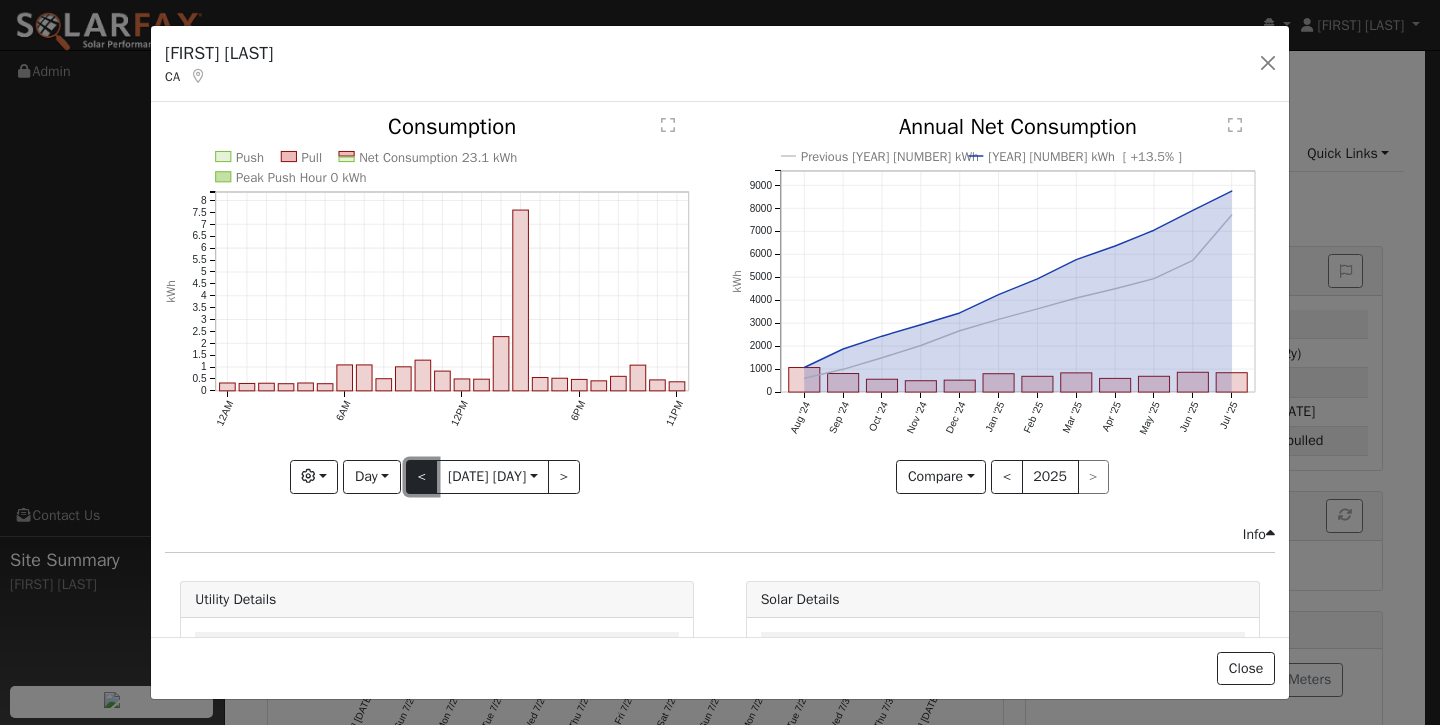 click on "<" at bounding box center (422, 477) 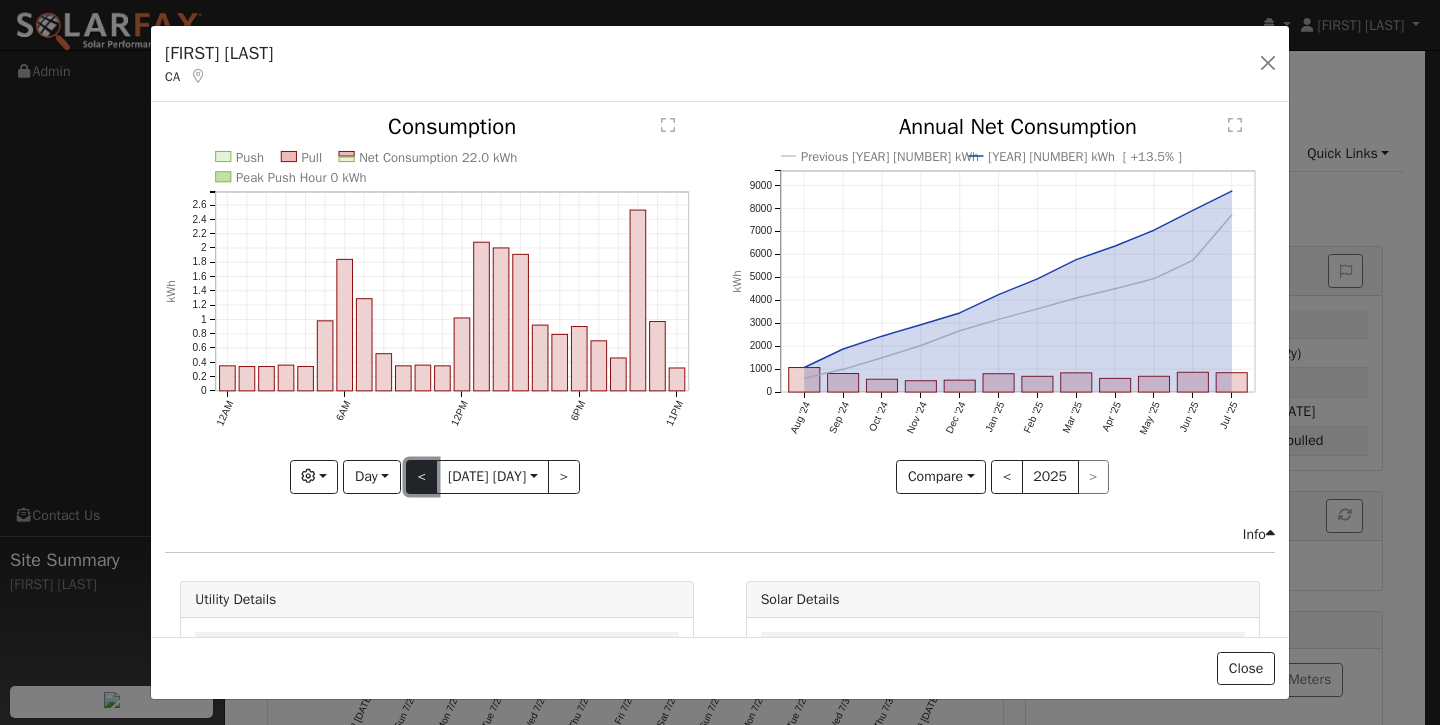 click on "<" at bounding box center [422, 477] 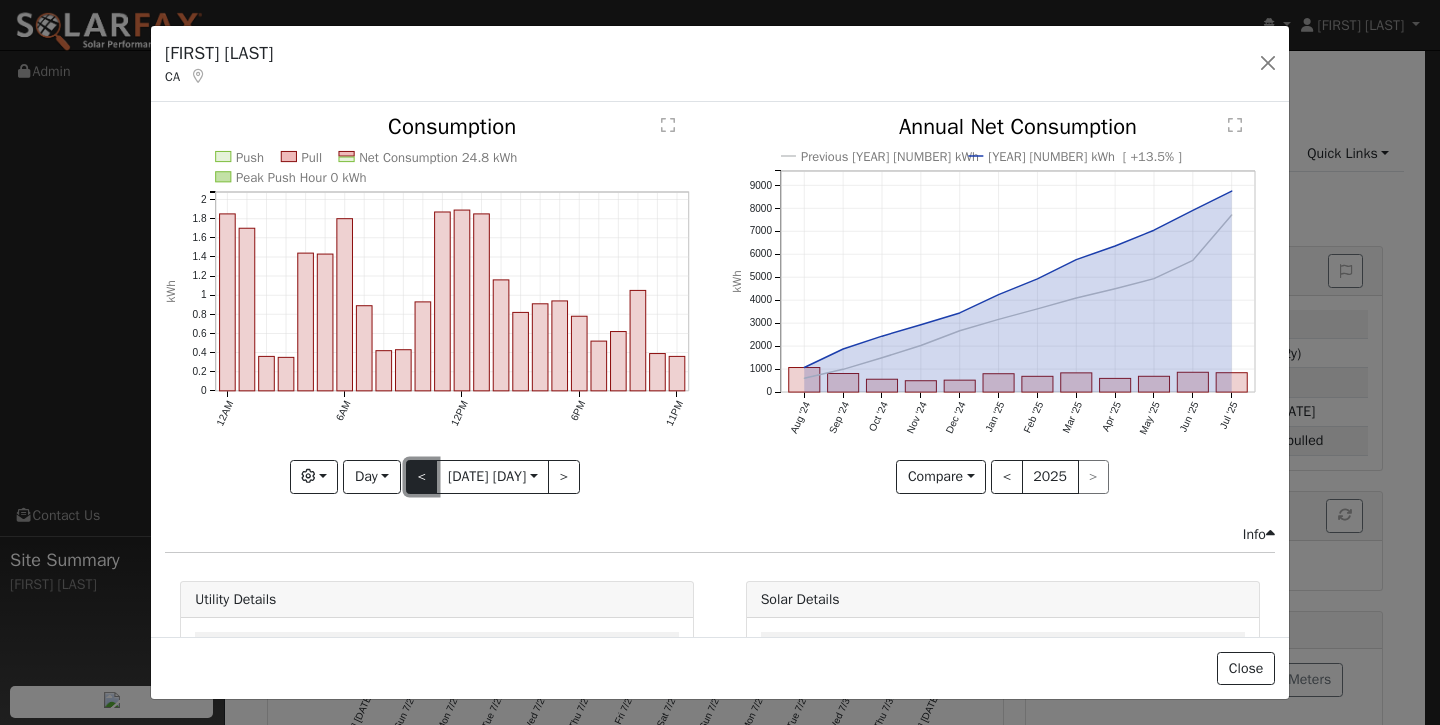 click on "<" at bounding box center [422, 477] 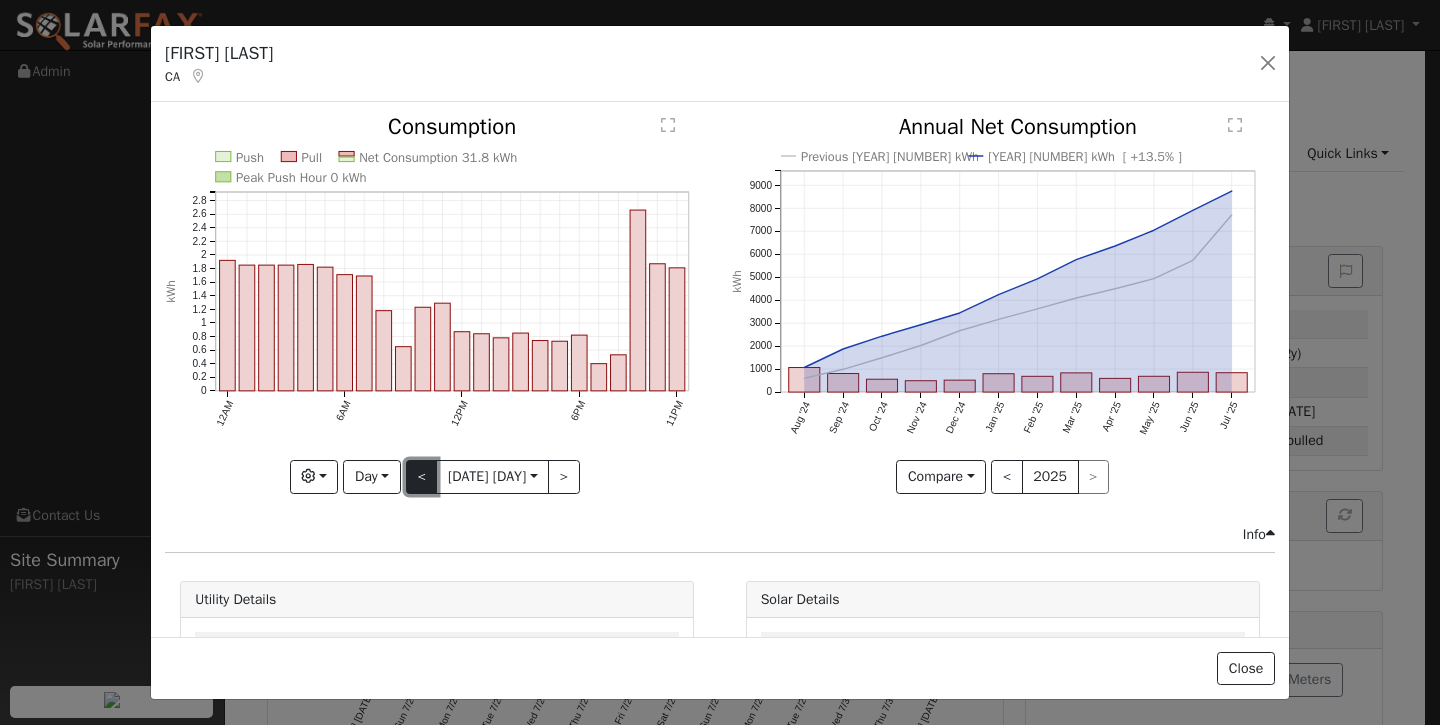 click on "<" at bounding box center [422, 477] 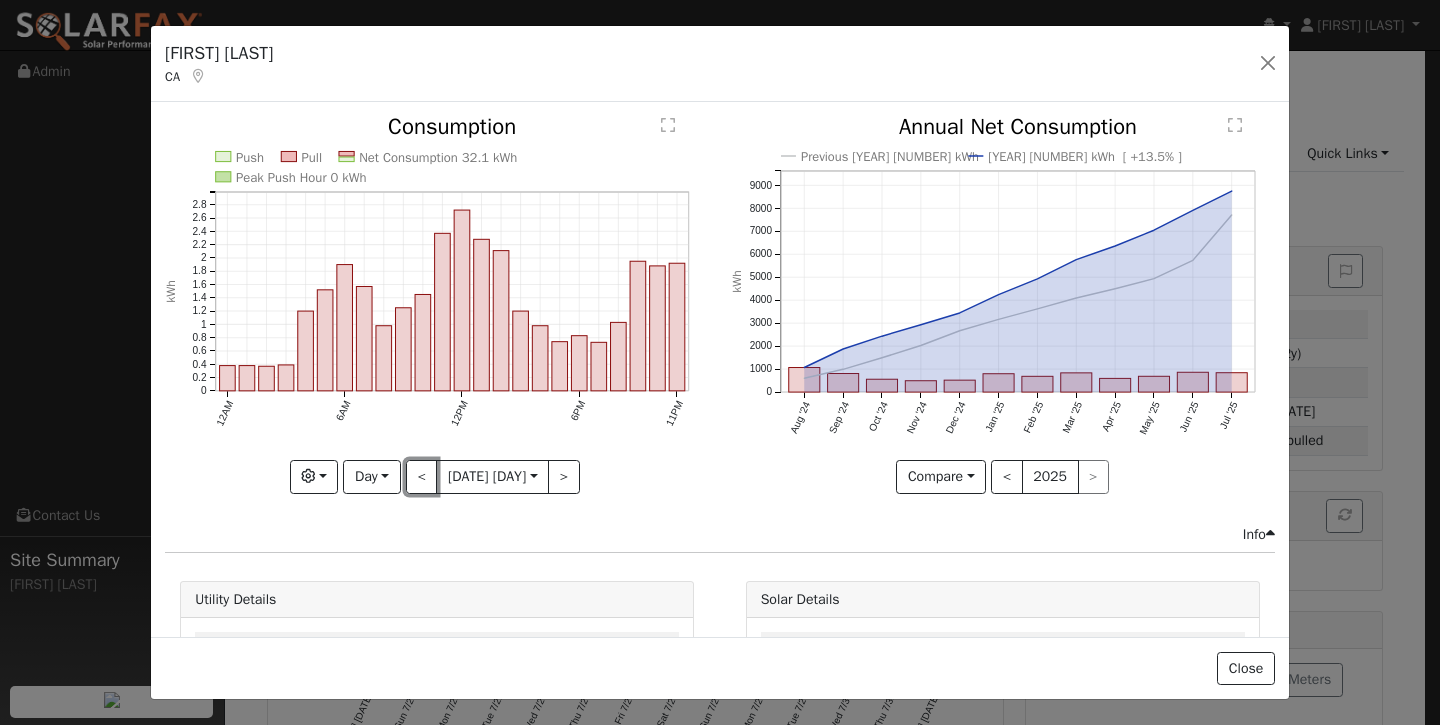 click on "<" at bounding box center [422, 477] 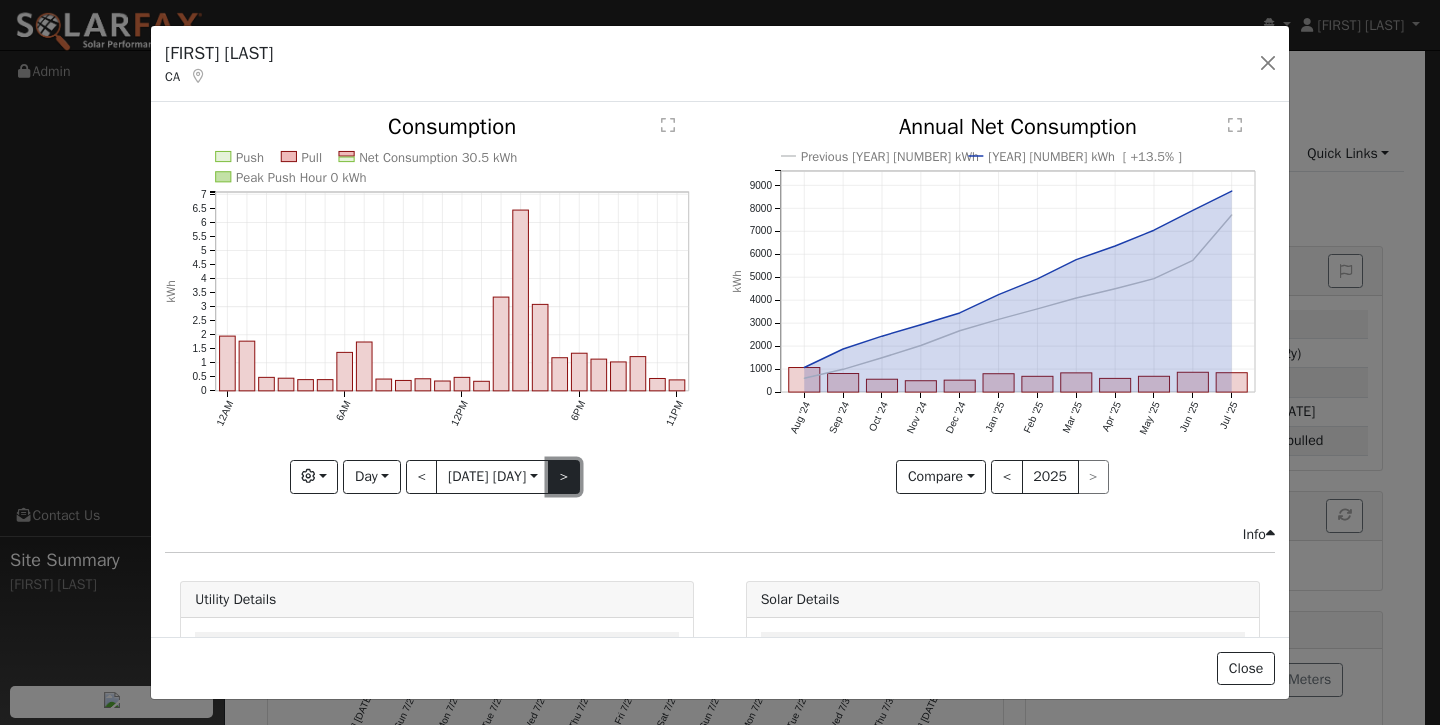 click on ">" at bounding box center (564, 477) 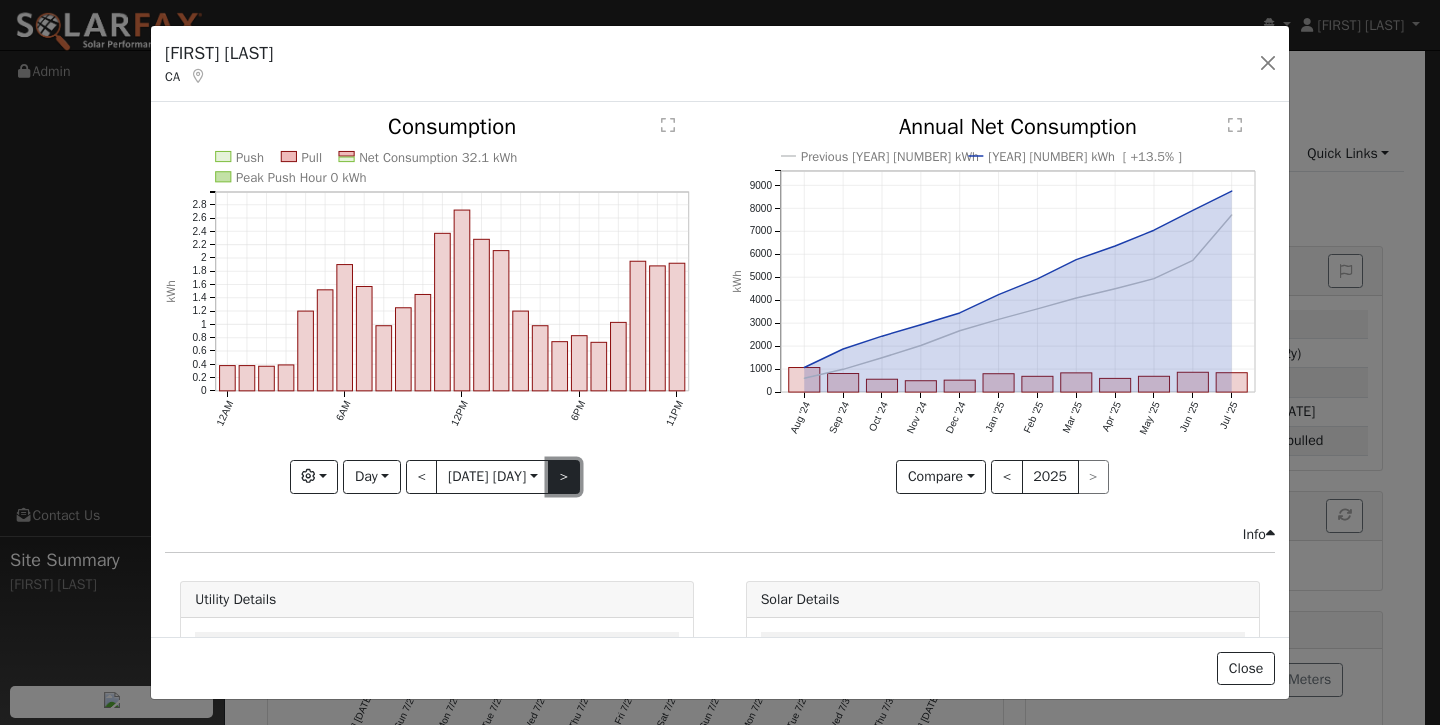 click on ">" at bounding box center (564, 477) 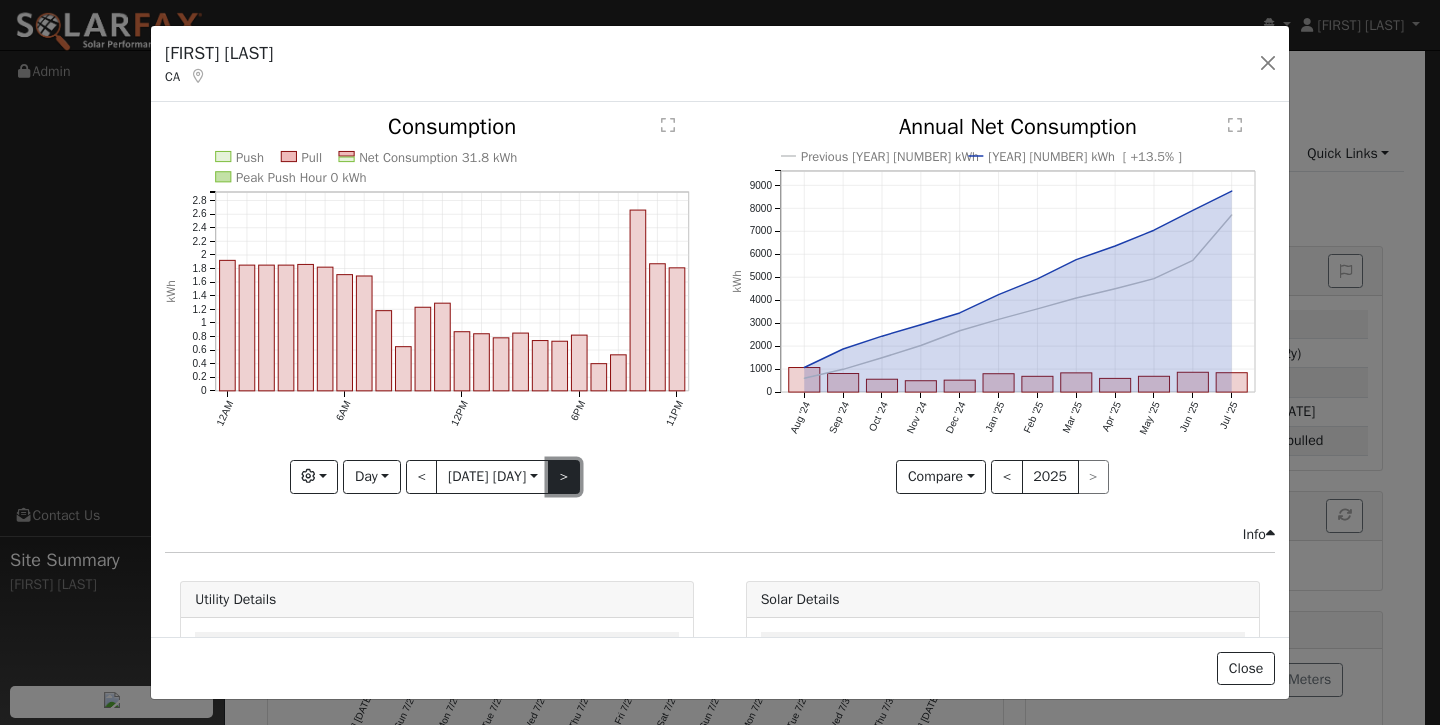 click on ">" at bounding box center (564, 477) 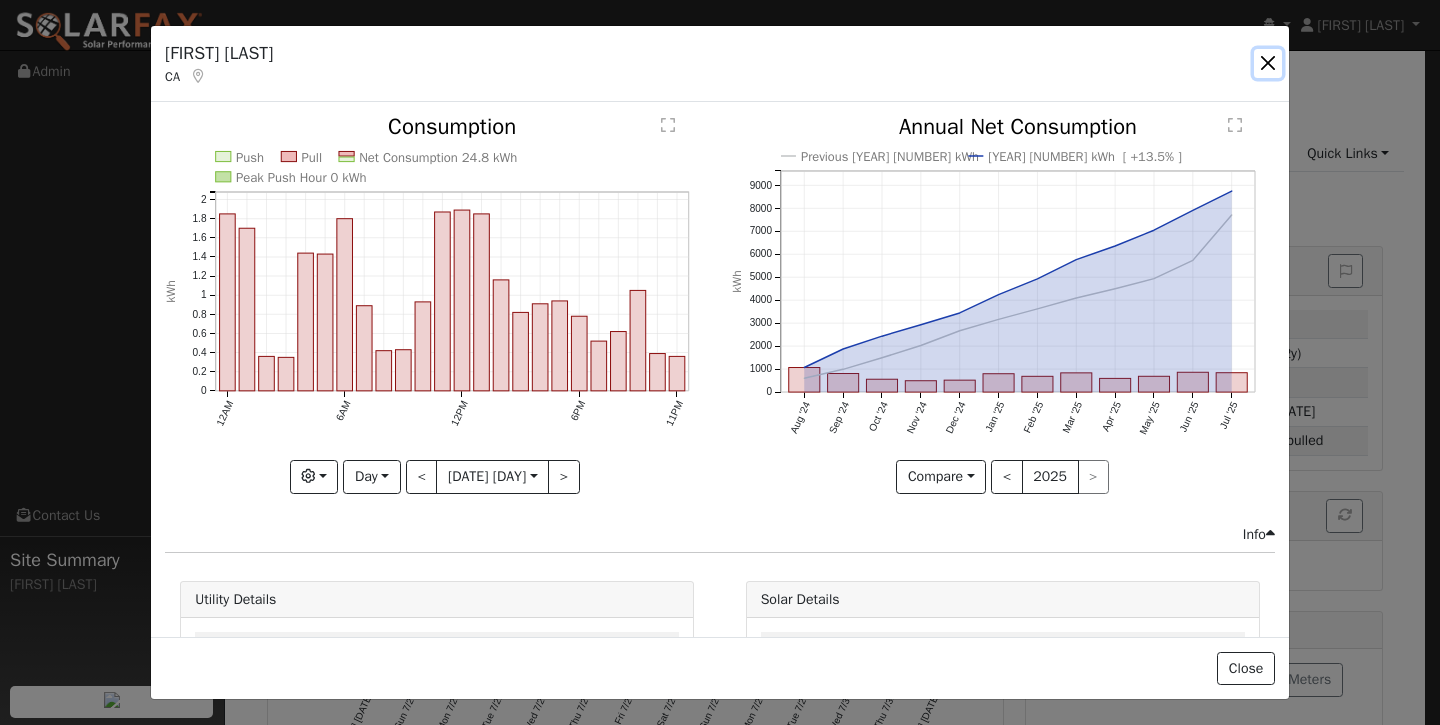 click at bounding box center (1268, 63) 